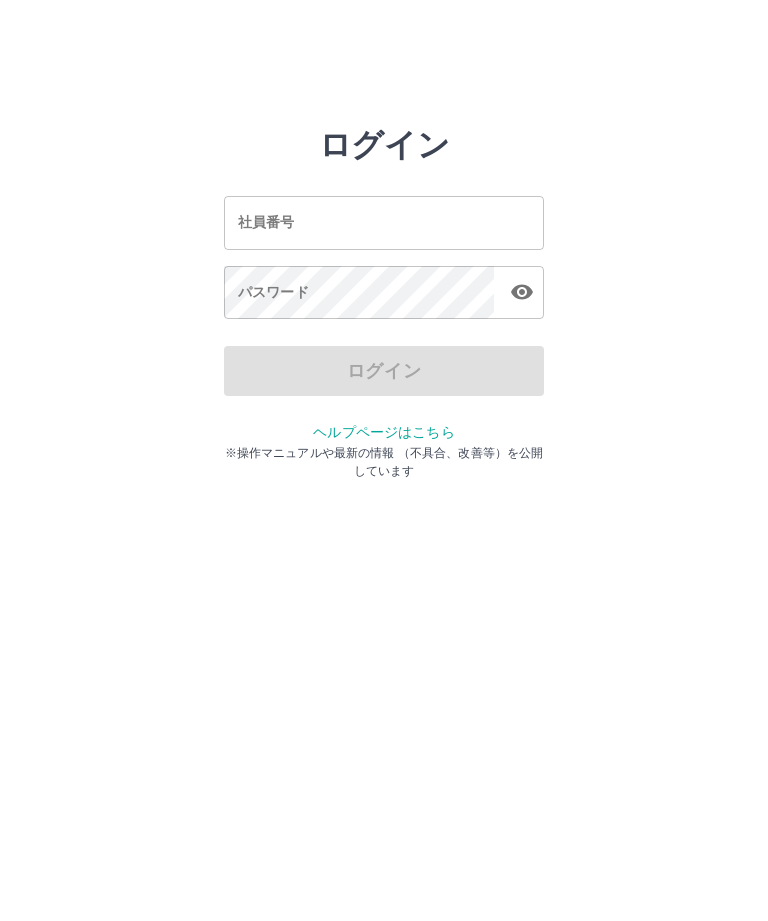 scroll, scrollTop: 0, scrollLeft: 0, axis: both 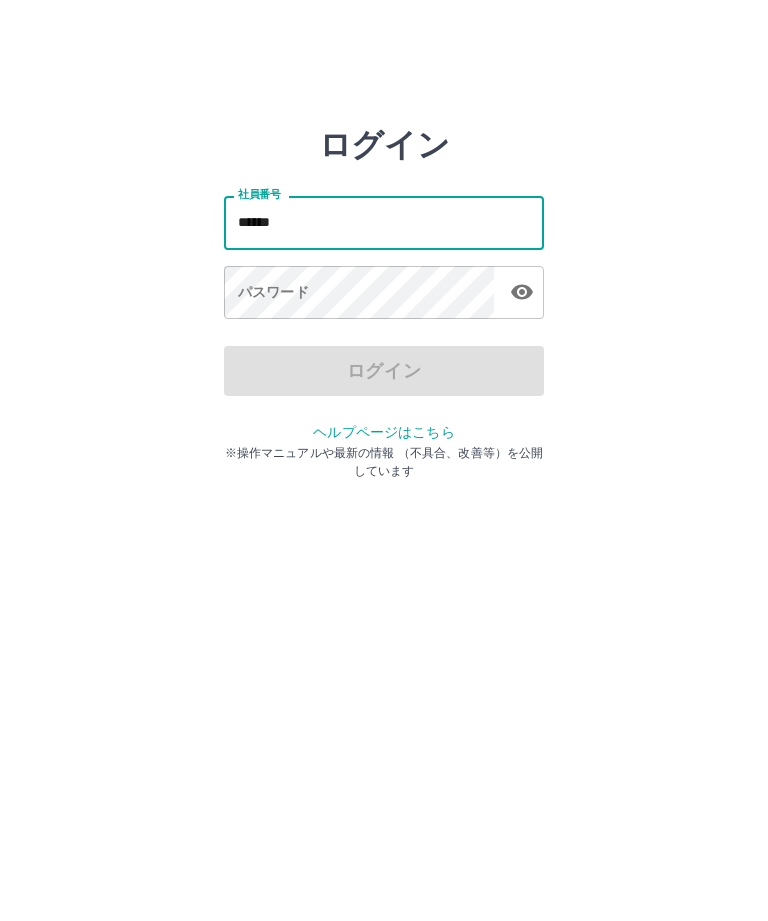 click on "パスワード パスワード" at bounding box center (384, 294) 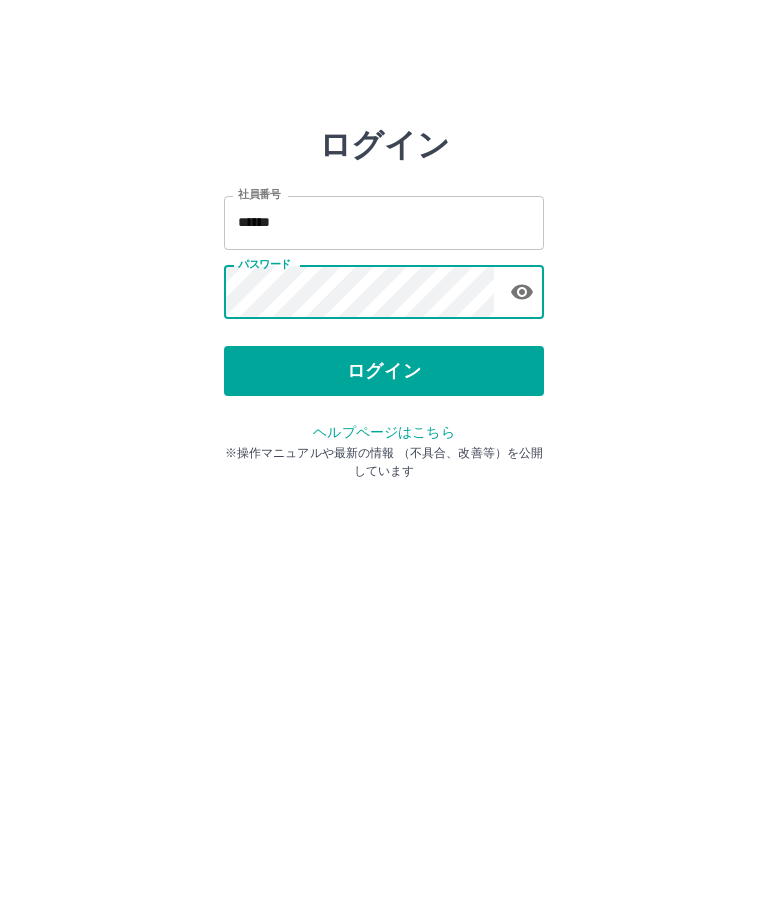 click on "ログイン" at bounding box center (384, 371) 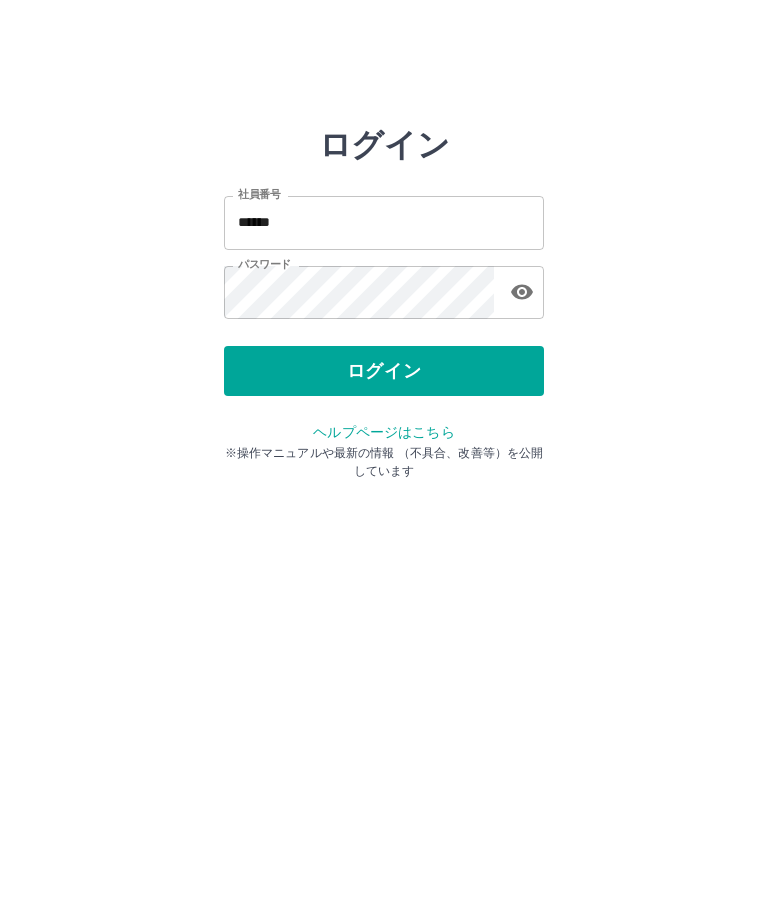 click on "ログイン" at bounding box center (384, 371) 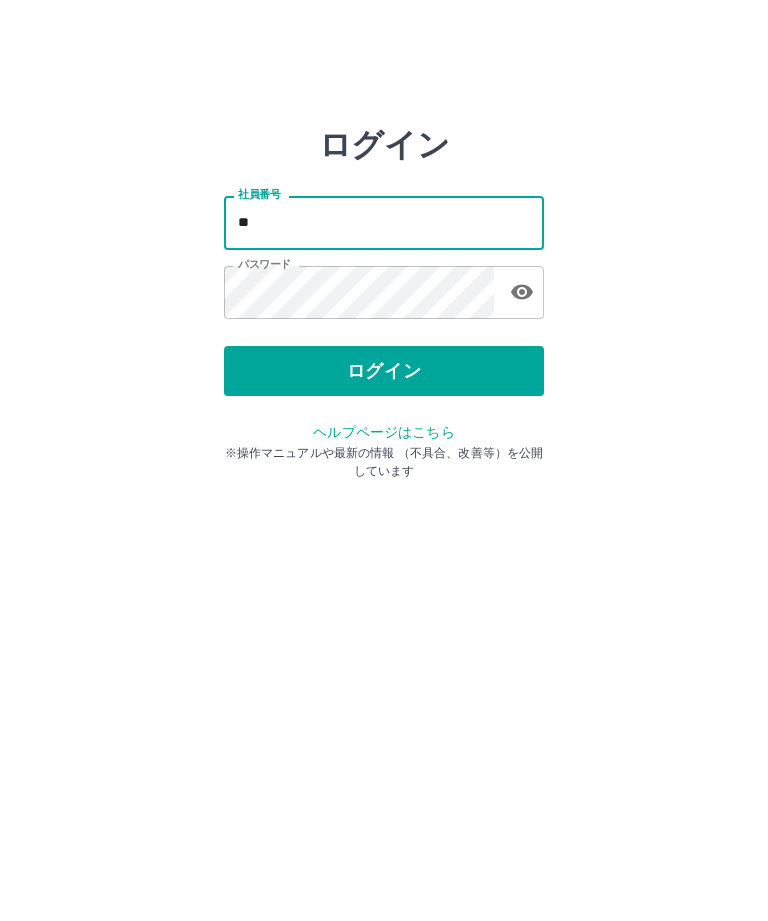 type on "*" 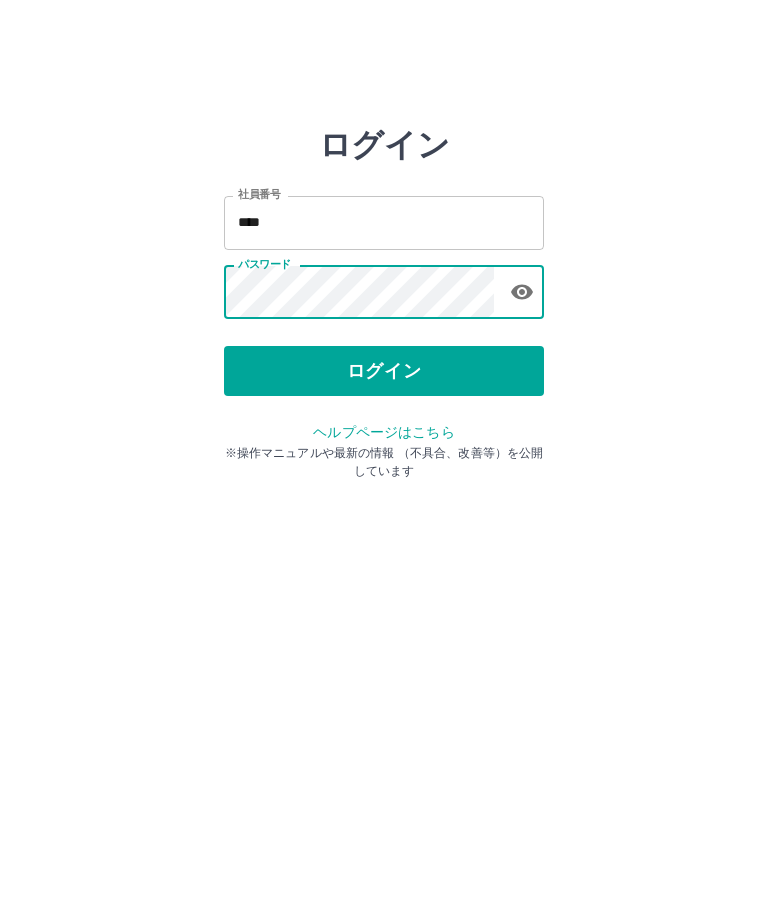 click on "ログイン" at bounding box center [384, 371] 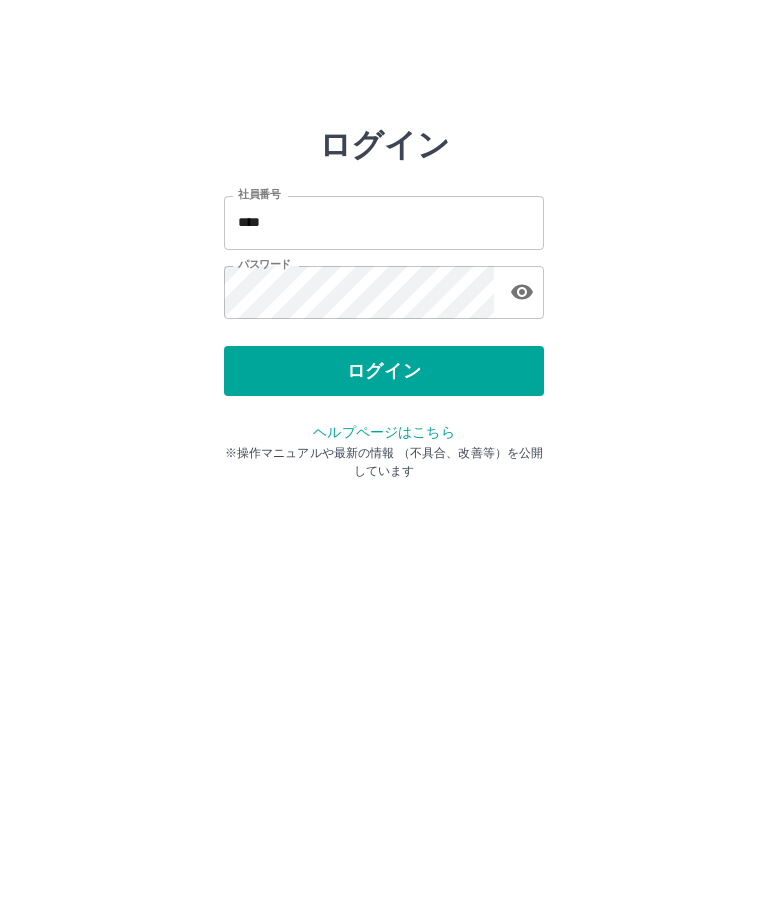 click on "****" at bounding box center [384, 222] 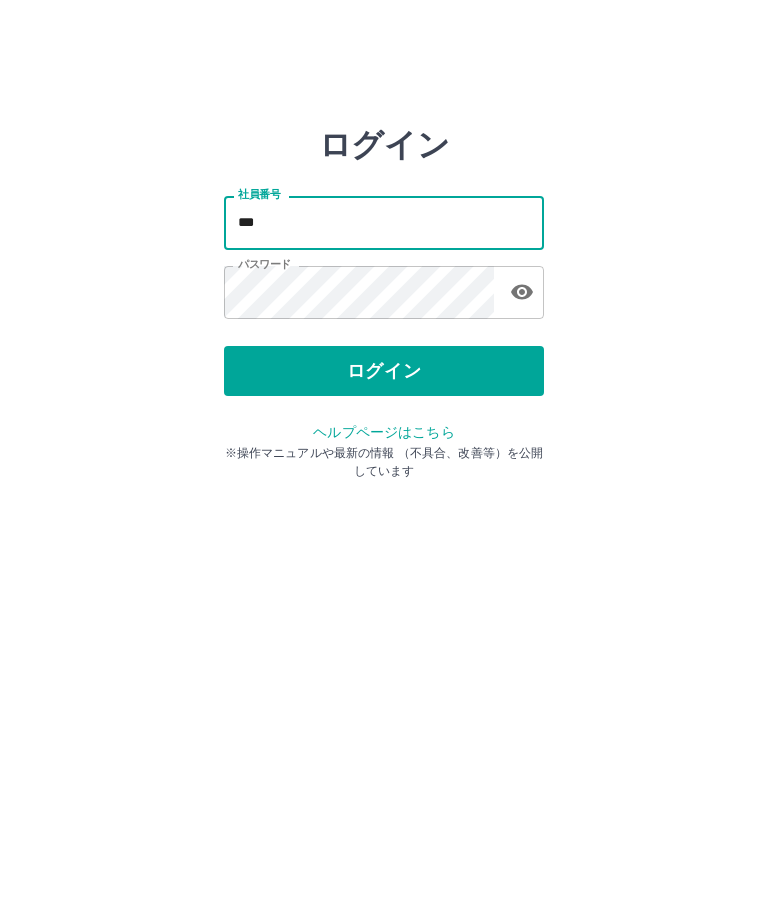 click on "***" at bounding box center [384, 222] 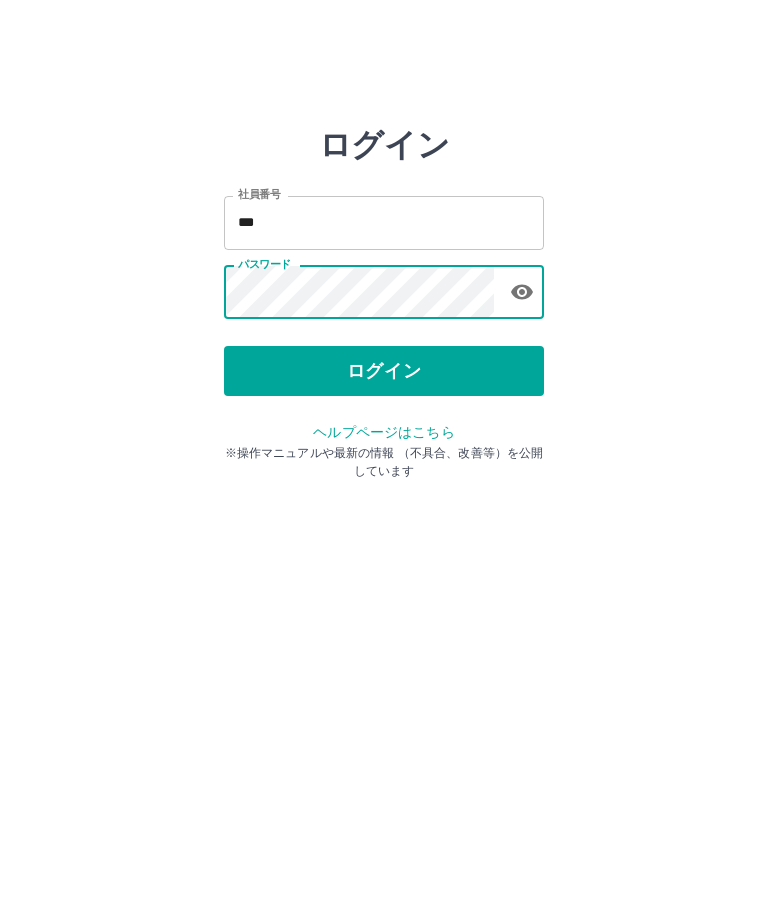 click on "***" at bounding box center (384, 222) 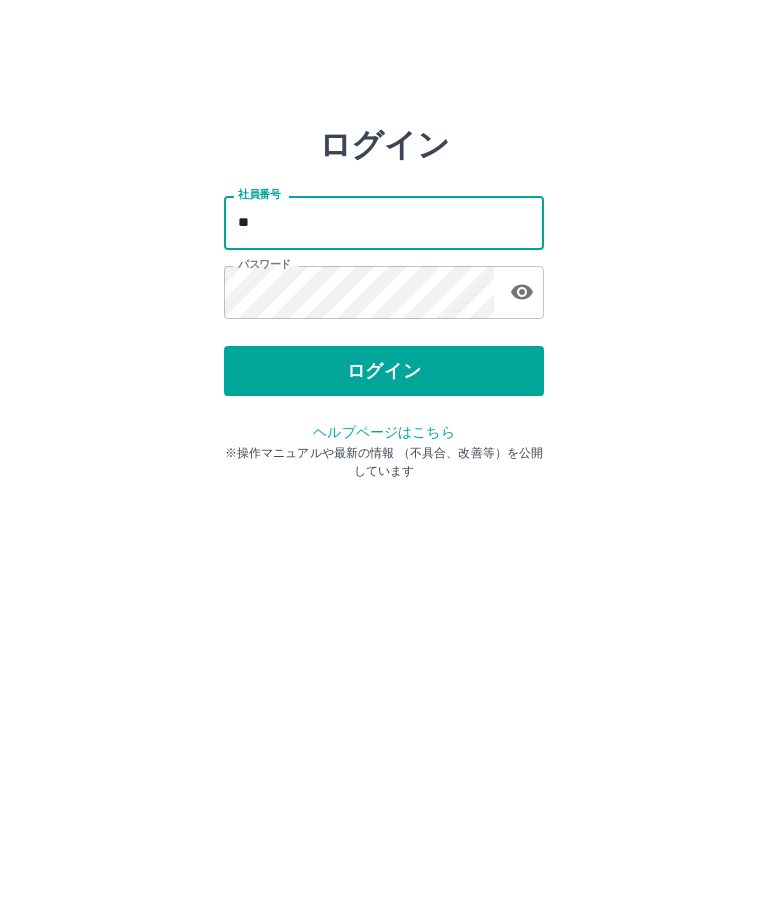 type on "*" 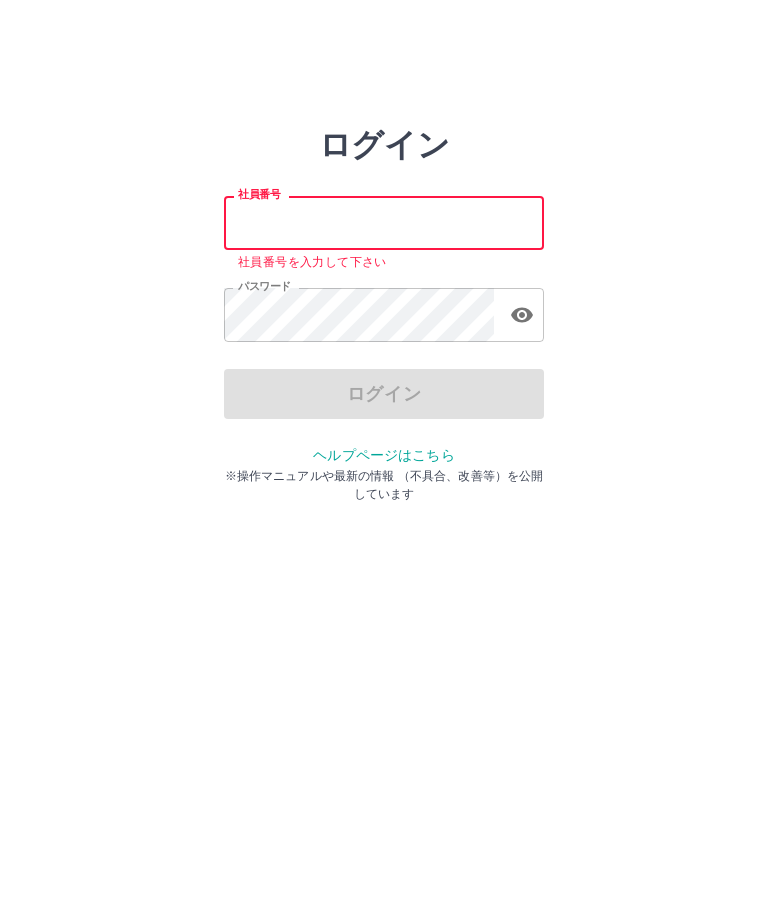 click on "社員番号" at bounding box center (384, 222) 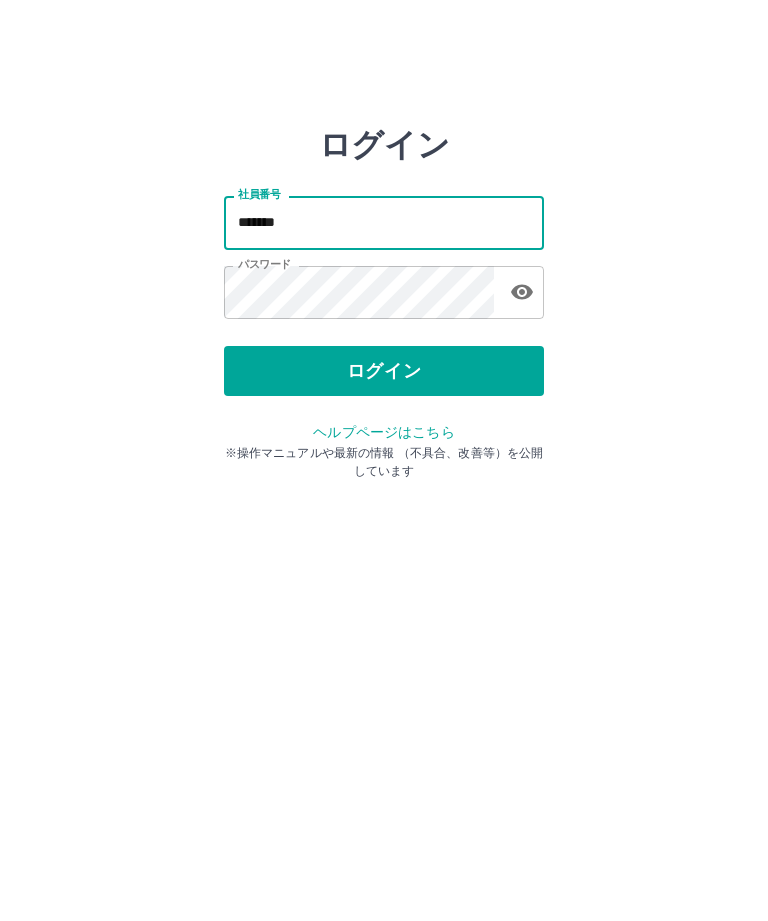 type on "*******" 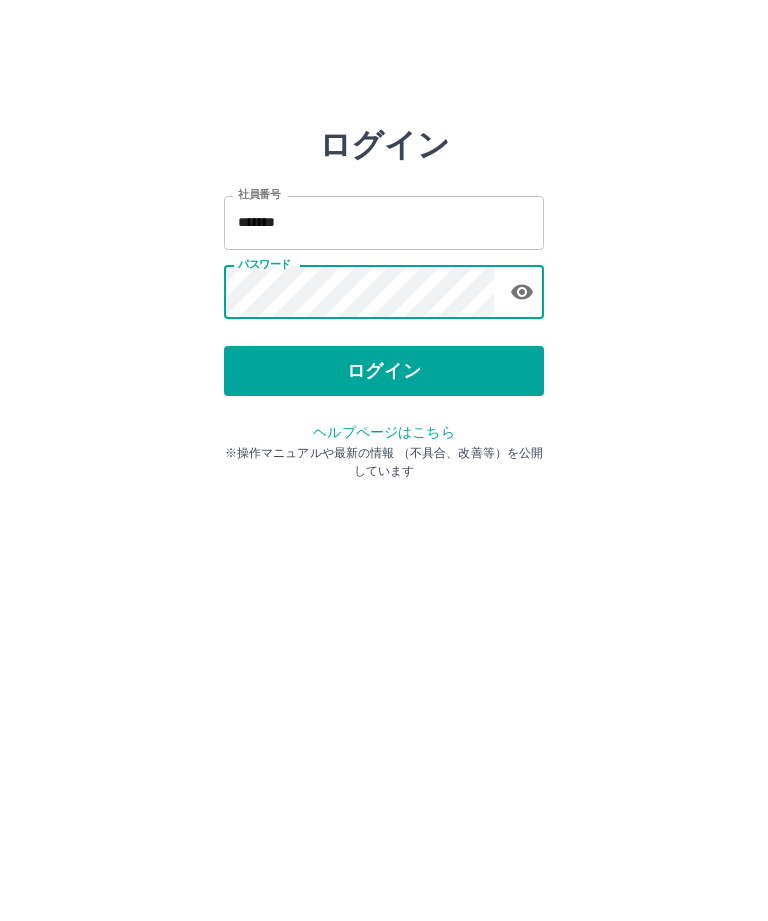 click on "ログイン" at bounding box center [384, 371] 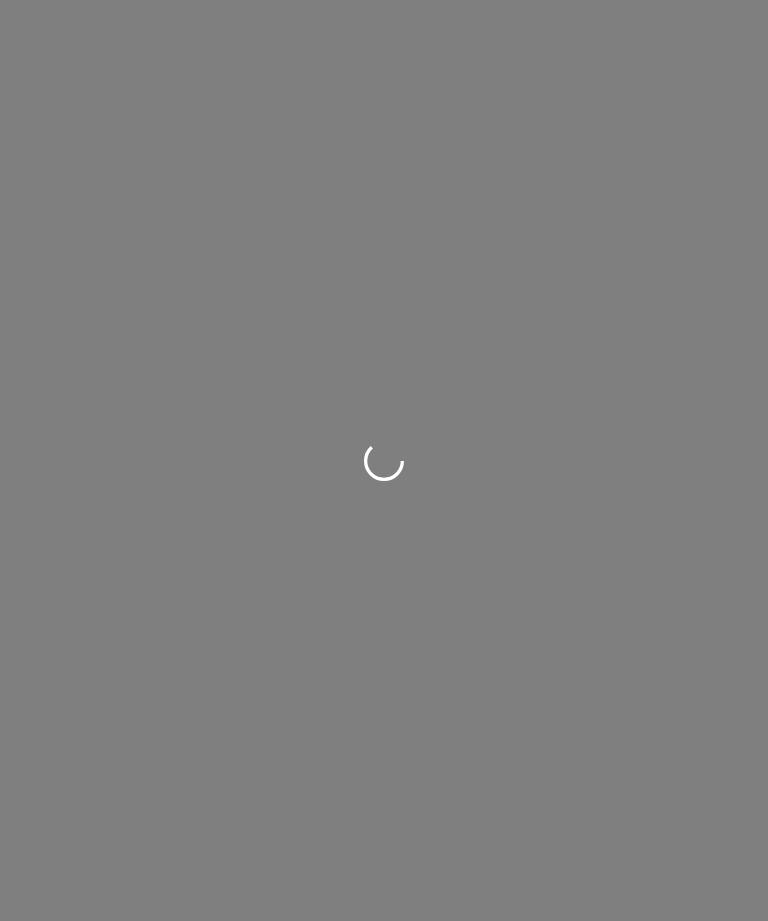 scroll, scrollTop: 0, scrollLeft: 0, axis: both 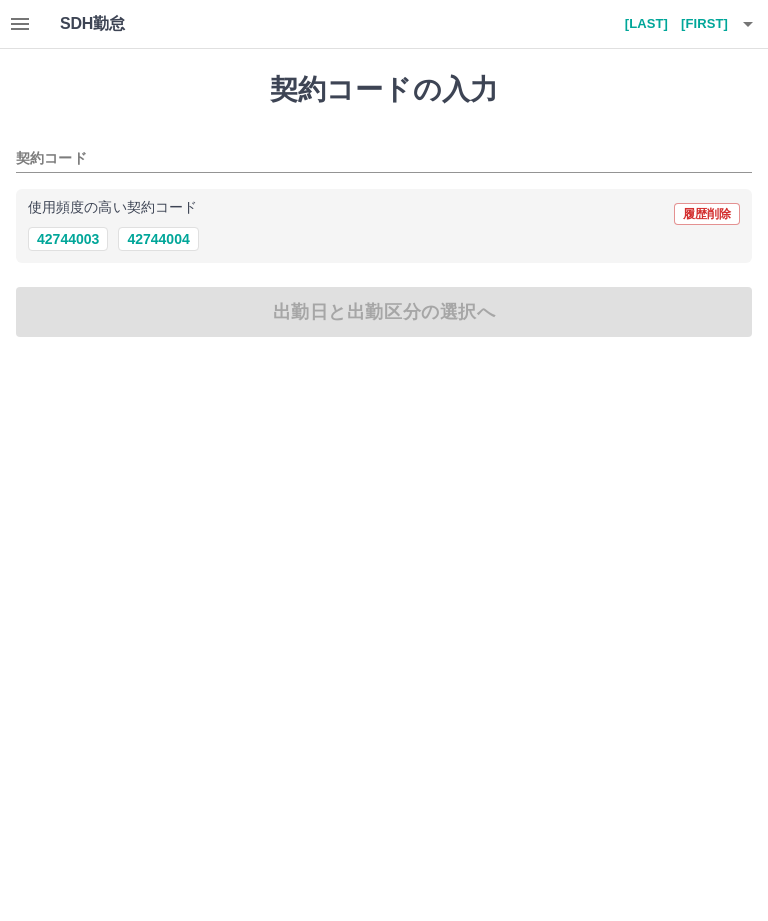 click on "42744004" at bounding box center [158, 239] 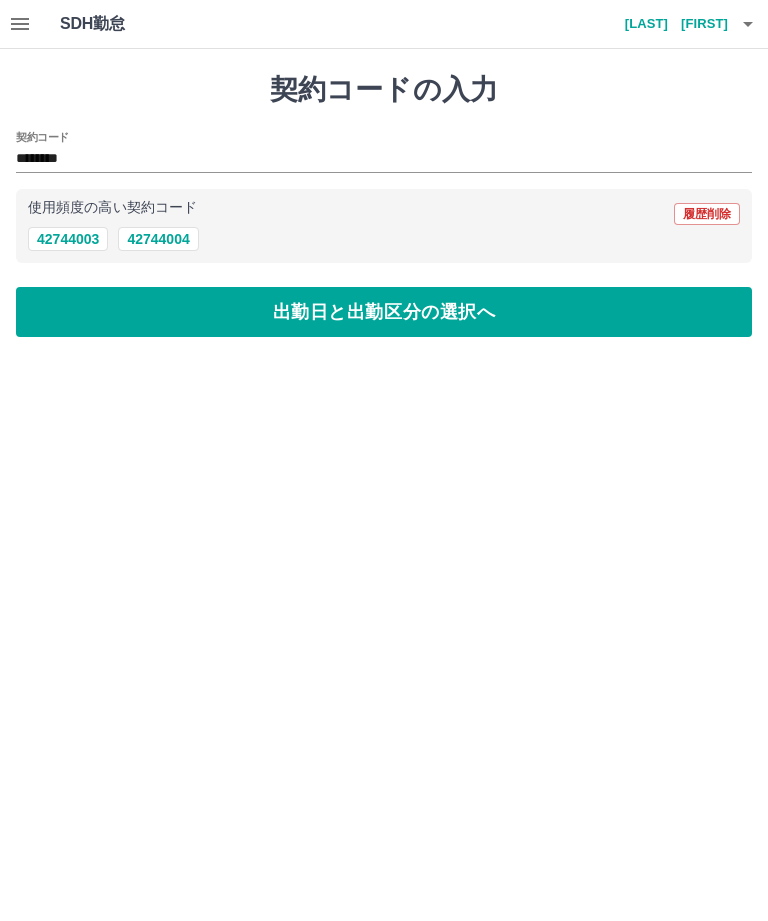 click on "出勤日と出勤区分の選択へ" at bounding box center (384, 312) 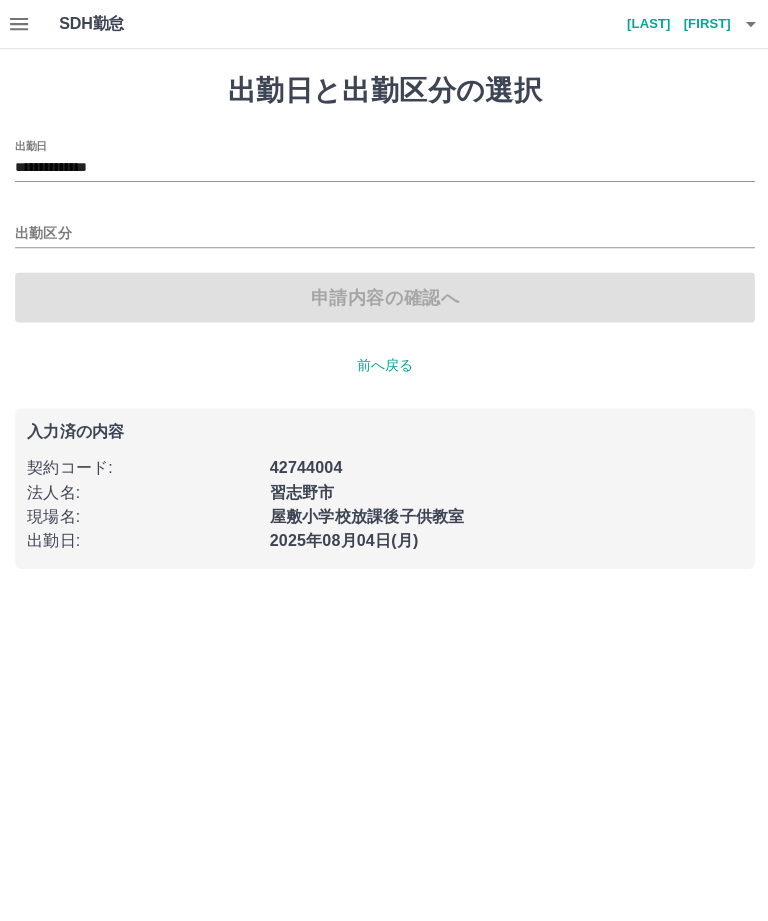 click on "**********" at bounding box center [384, 295] 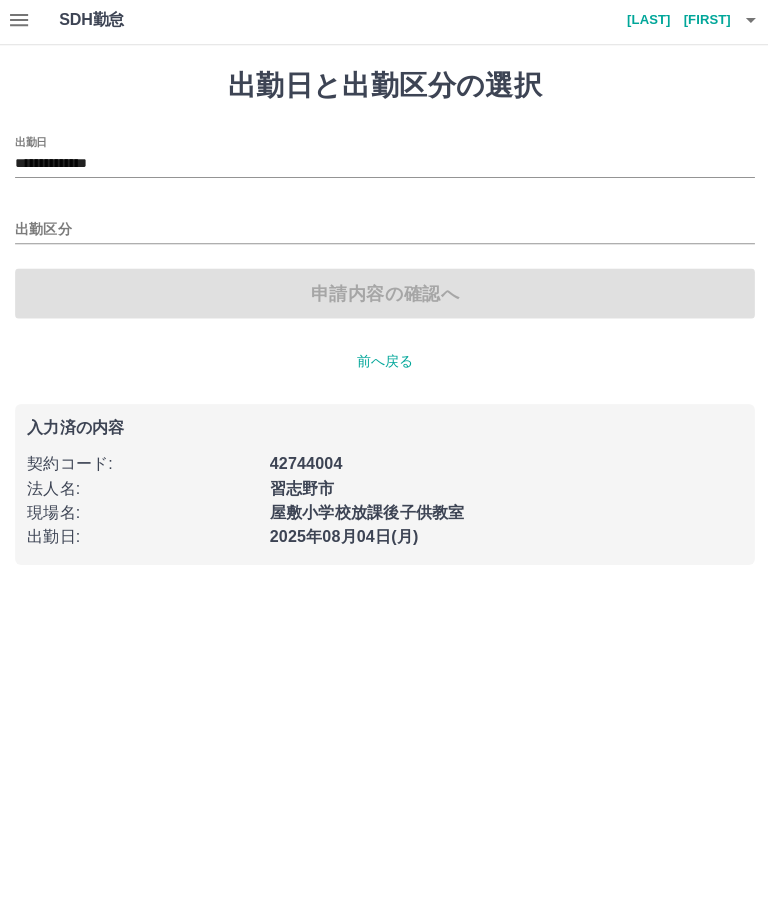 click on "出勤区分" at bounding box center [384, 233] 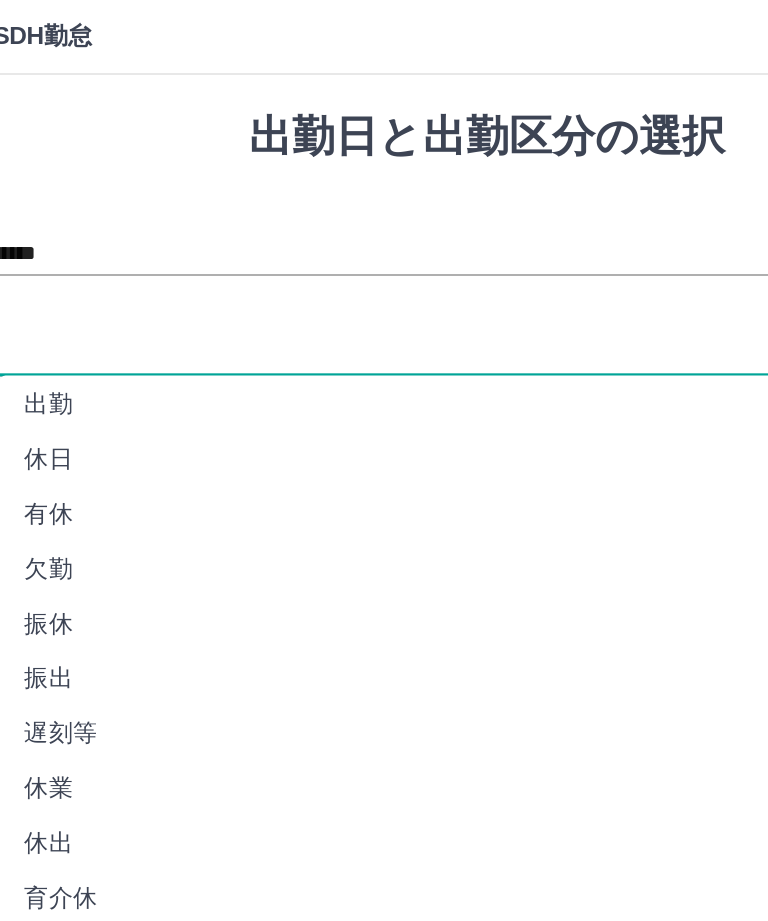 scroll, scrollTop: 3, scrollLeft: 0, axis: vertical 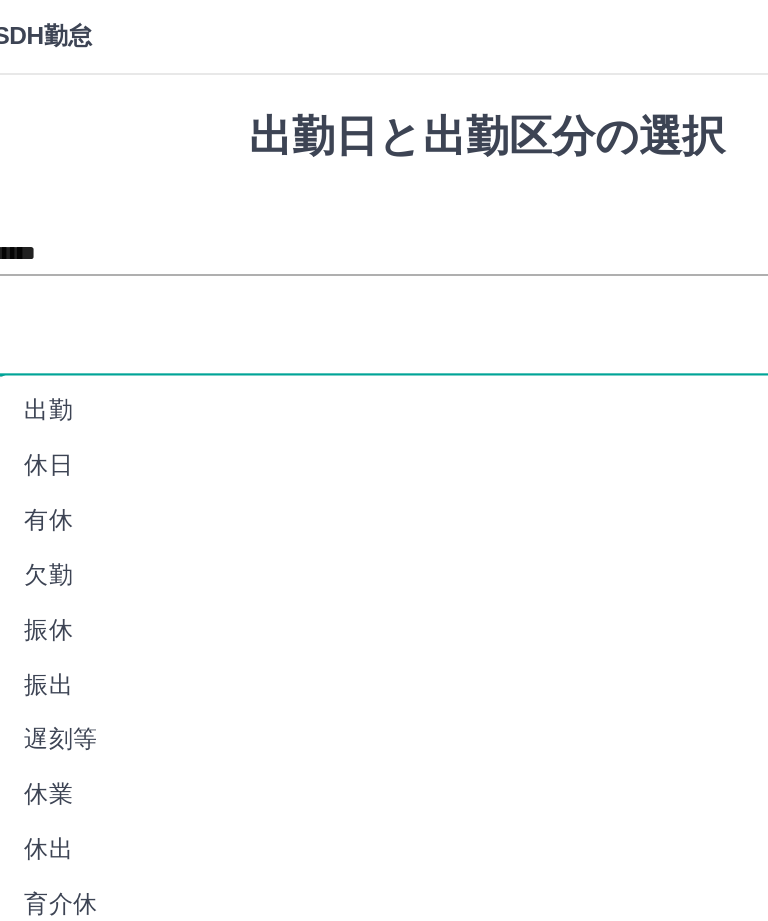 click on "休業" at bounding box center [432, 522] 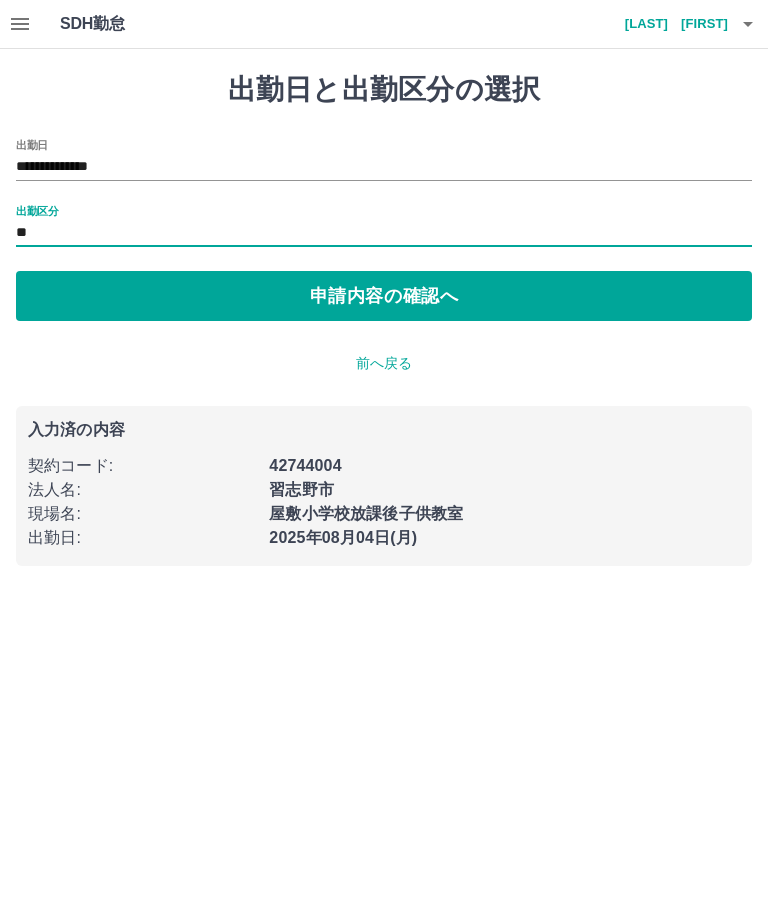 click on "**" at bounding box center (384, 233) 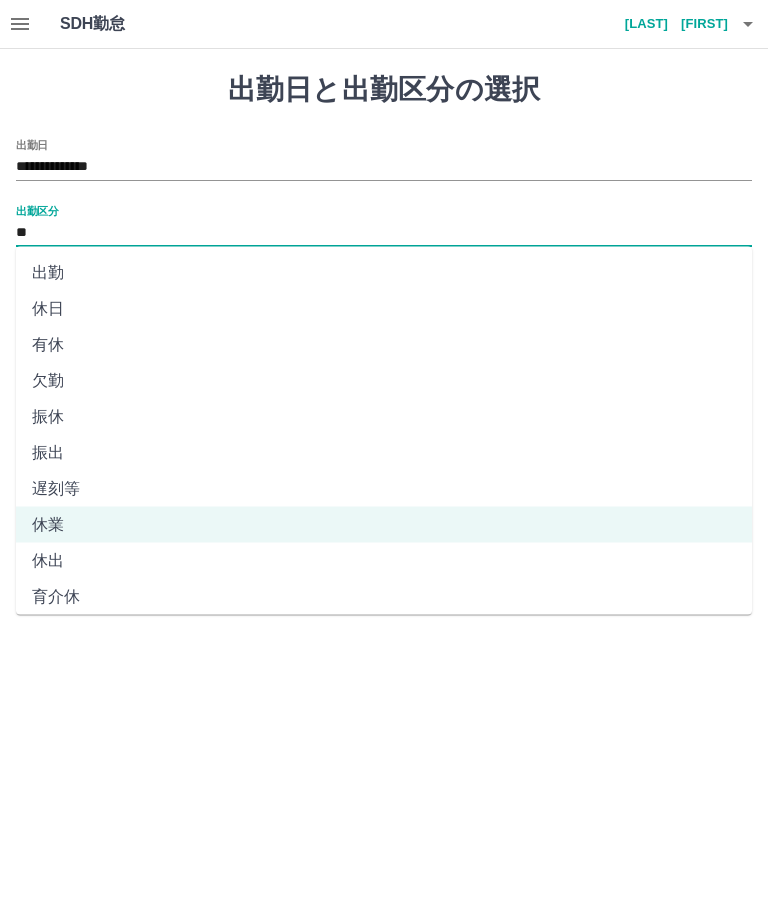 click on "出勤" at bounding box center [384, 273] 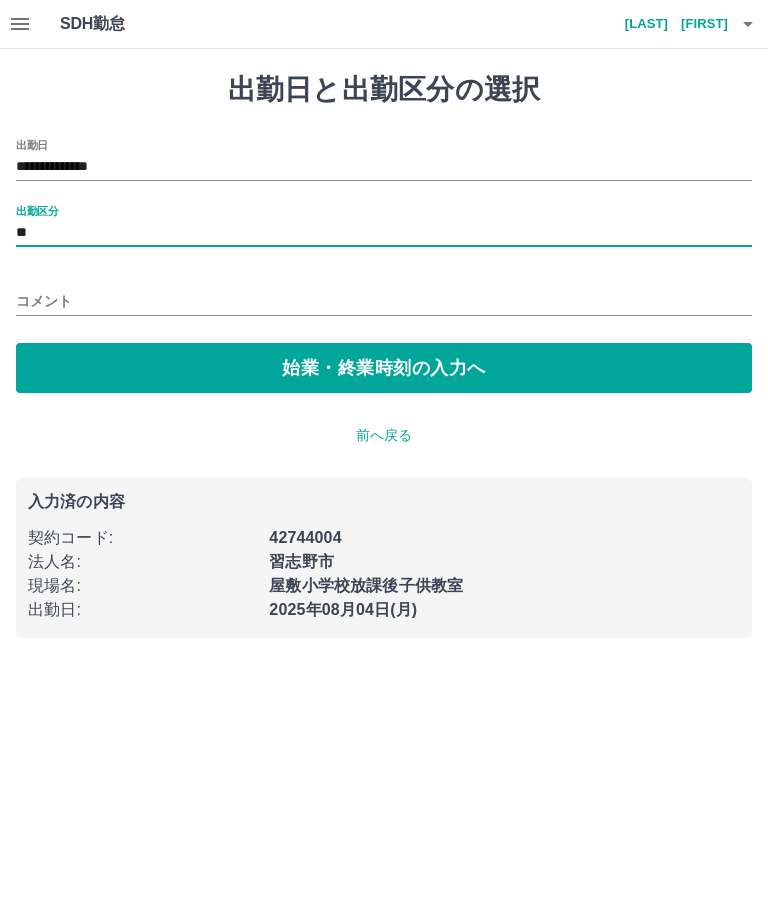 click on "始業・終業時刻の入力へ" at bounding box center [384, 368] 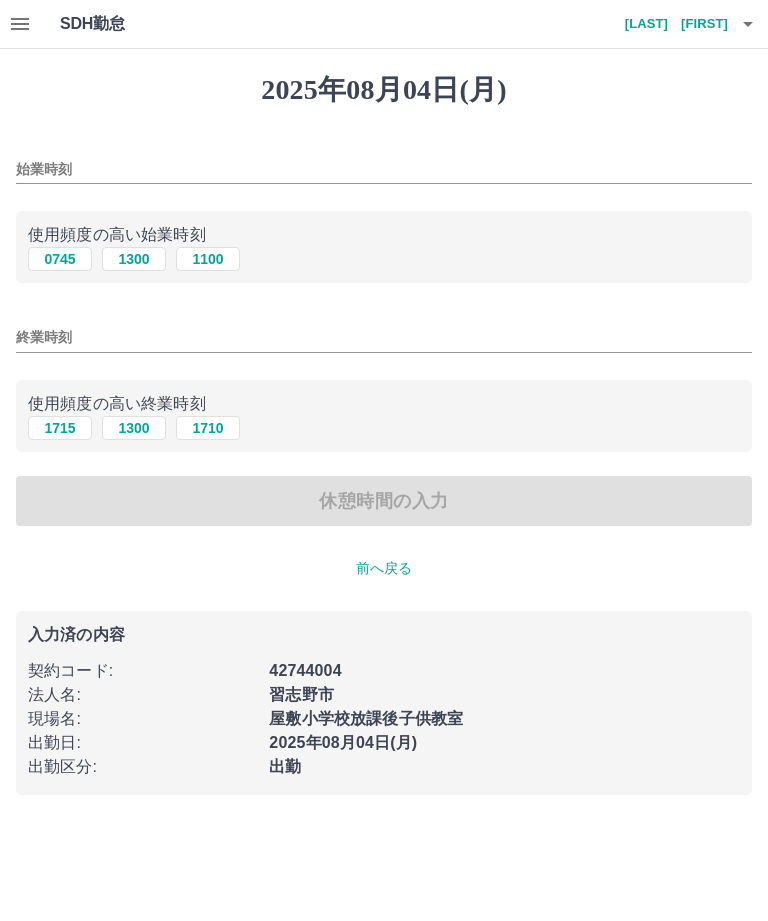 click on "1300" at bounding box center (134, 259) 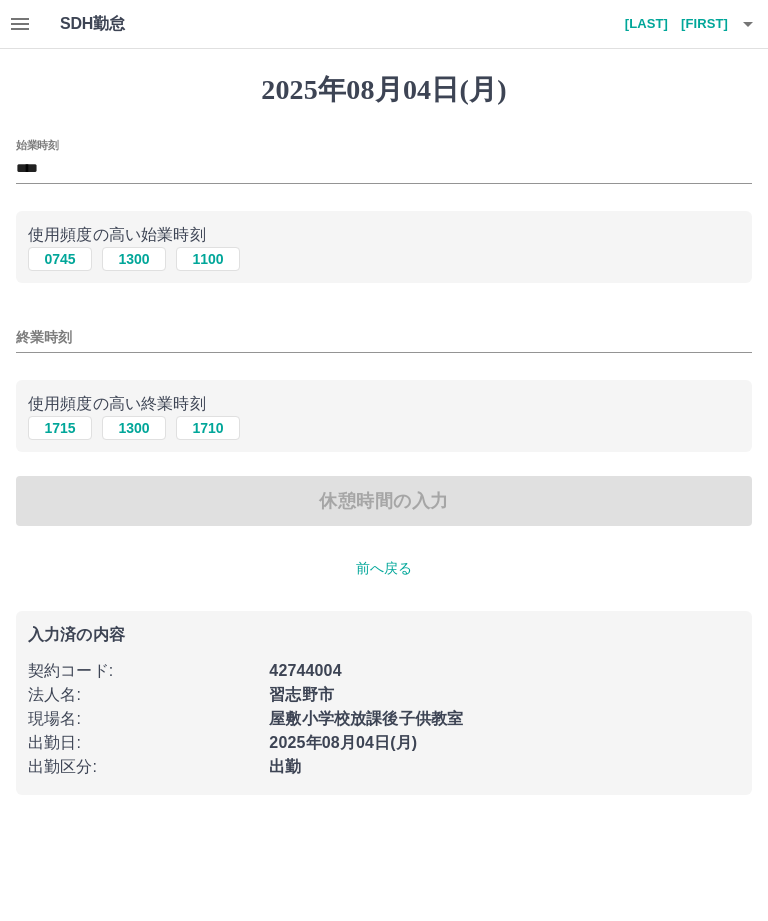 click on "1710" at bounding box center (208, 428) 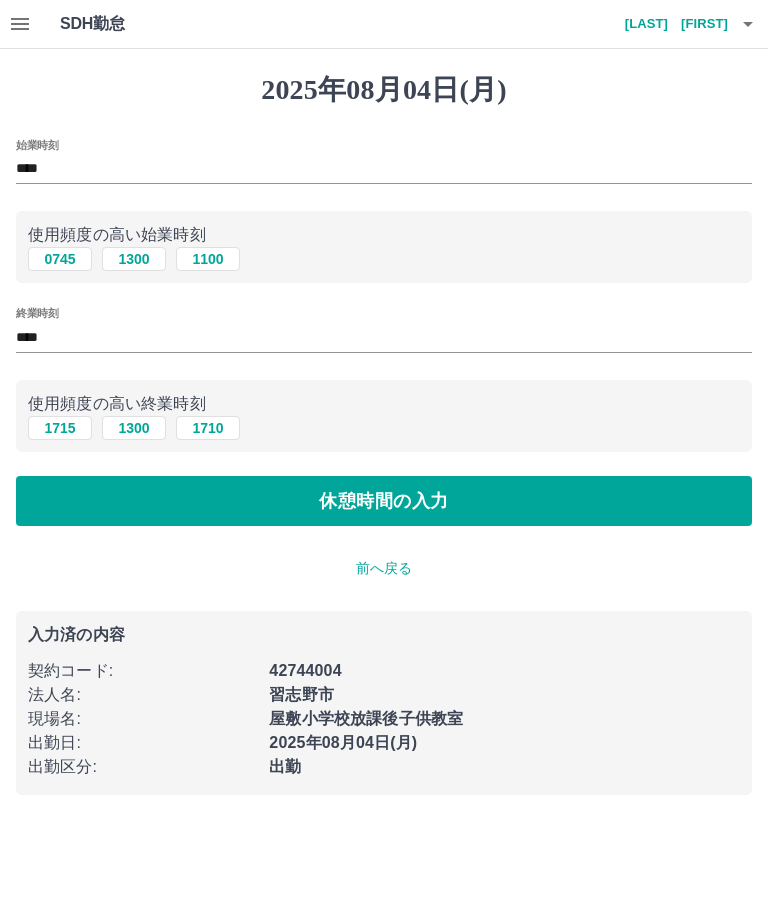 click on "休憩時間の入力" at bounding box center (384, 501) 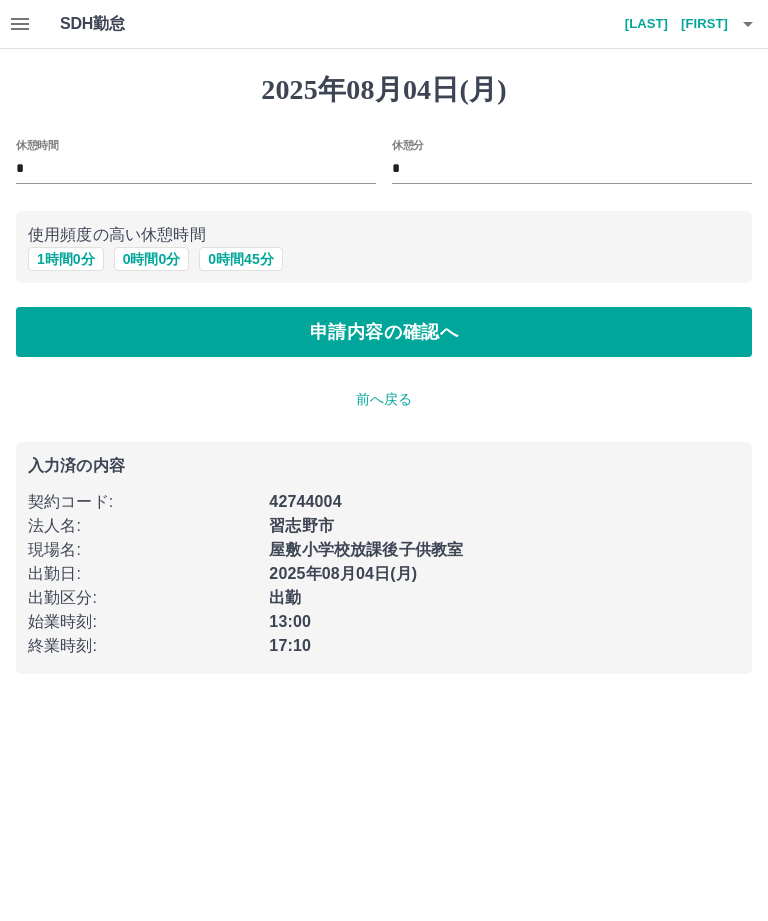 click on "申請内容の確認へ" at bounding box center (384, 332) 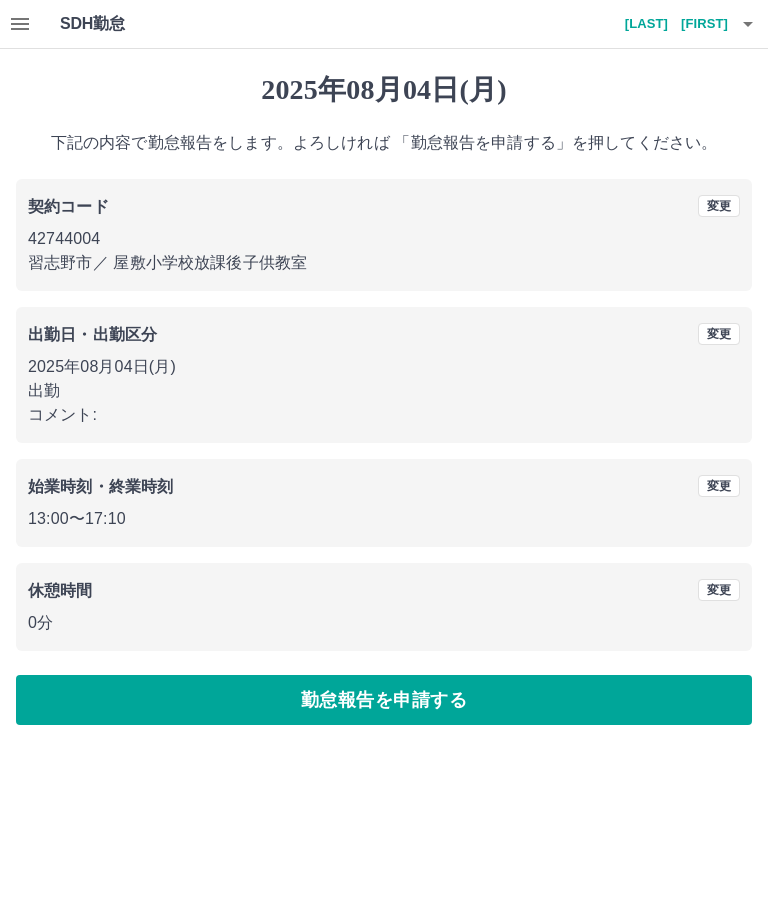 click on "勤怠報告を申請する" at bounding box center (384, 700) 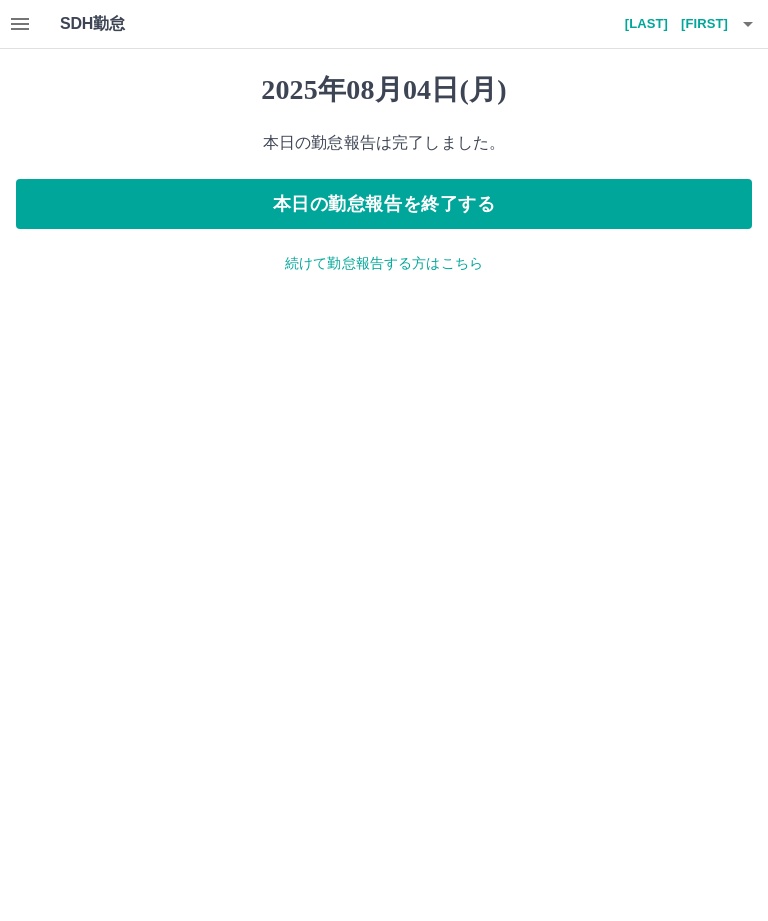 click on "本日の勤怠報告を終了する" at bounding box center [384, 204] 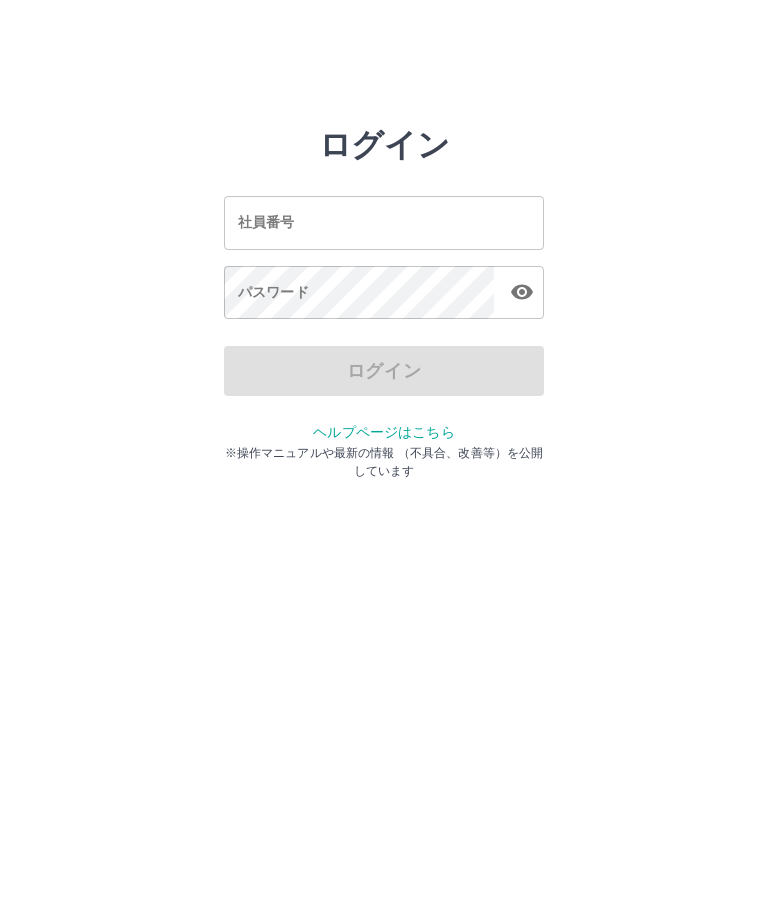 scroll, scrollTop: 0, scrollLeft: 0, axis: both 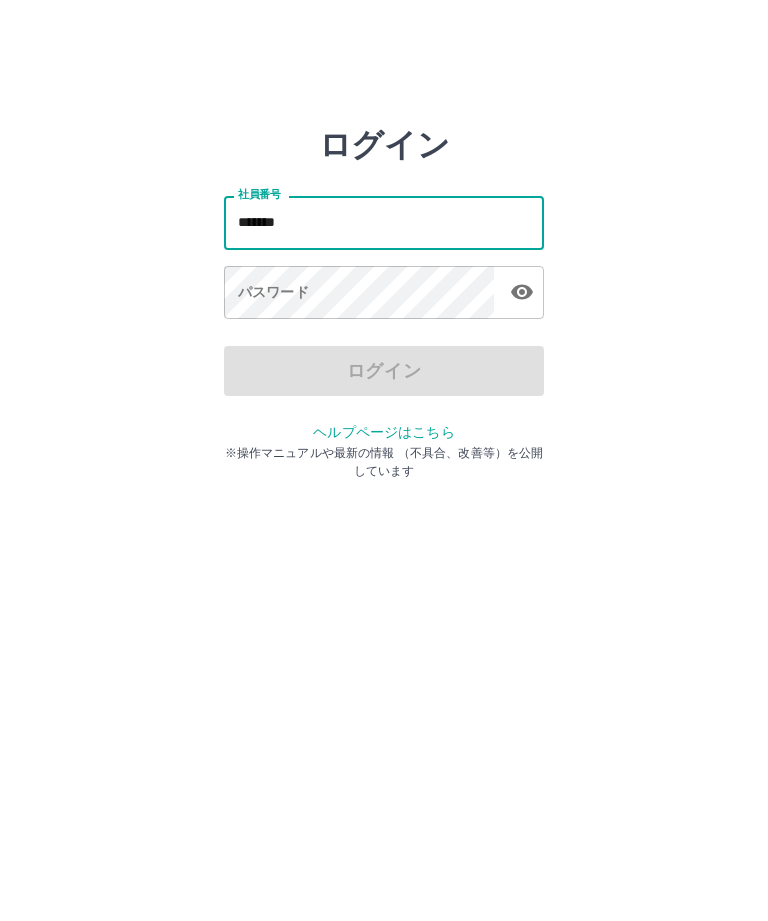 type on "*******" 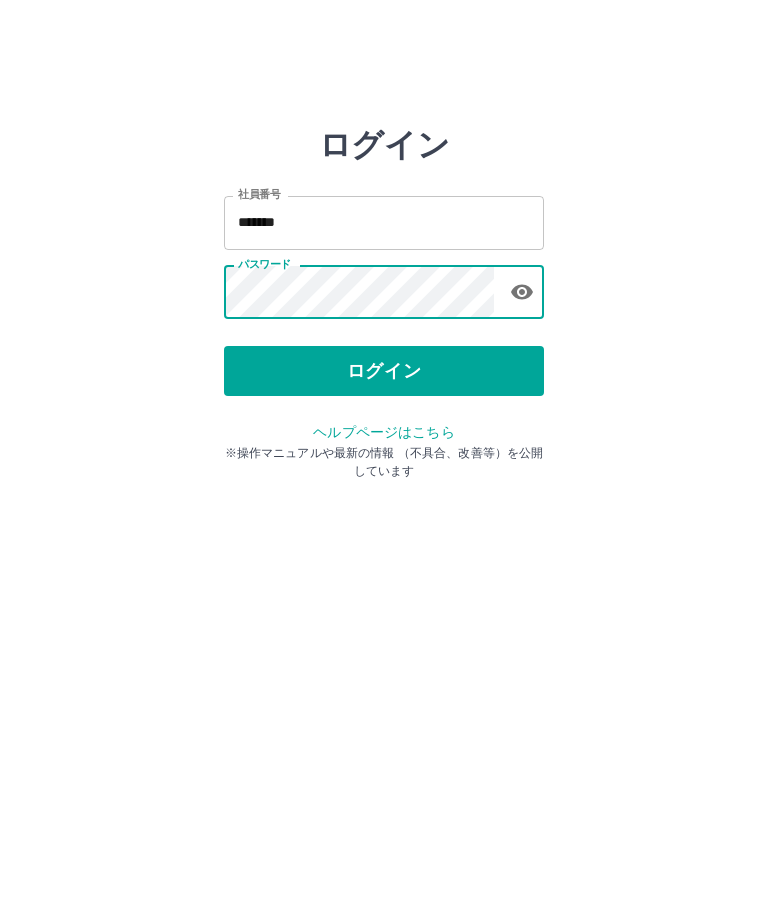 click on "ログイン" at bounding box center (384, 371) 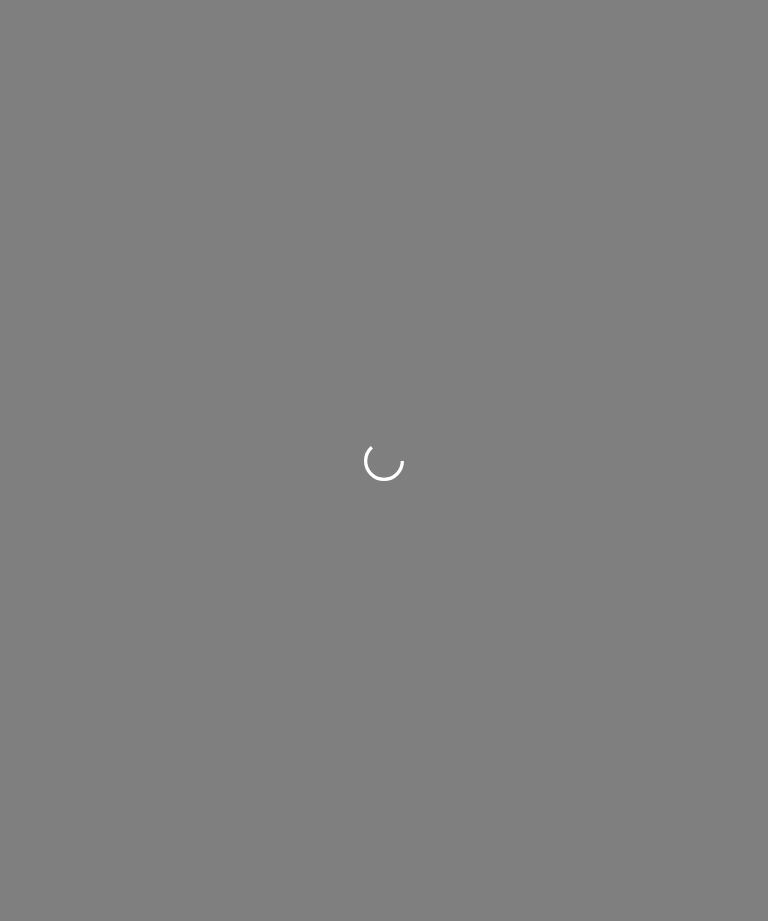 scroll, scrollTop: 0, scrollLeft: 0, axis: both 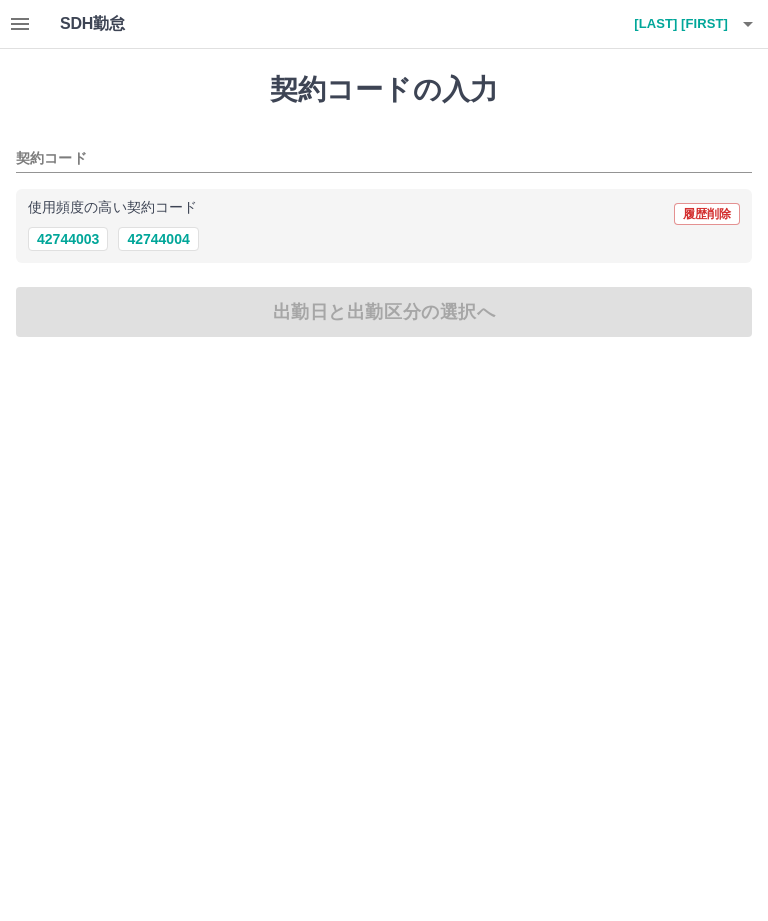 click on "42744004" at bounding box center (158, 239) 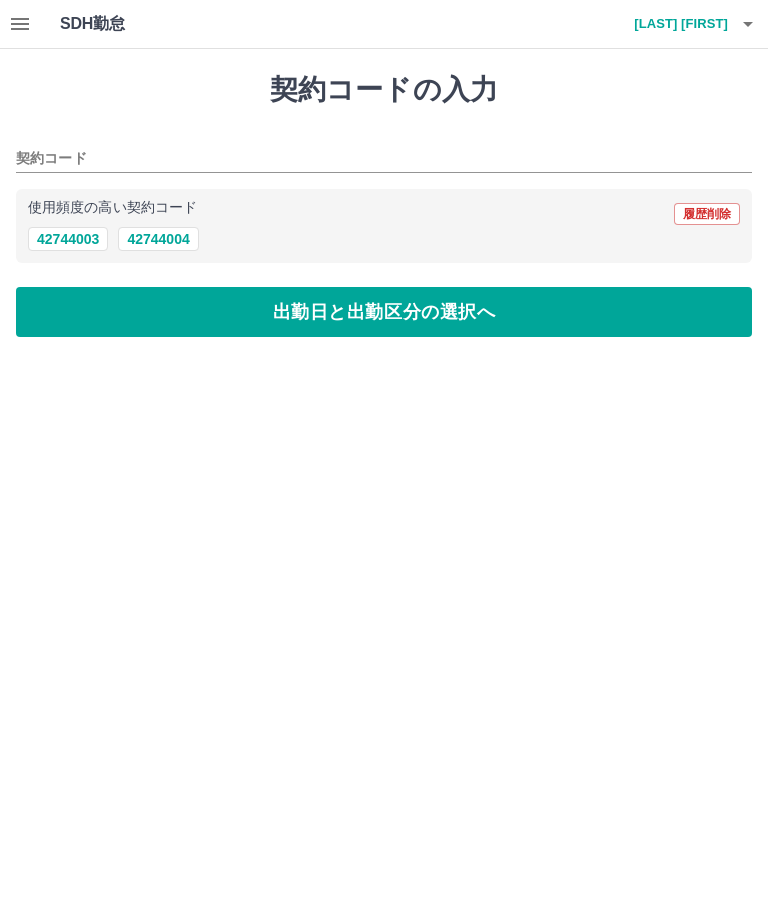 type on "********" 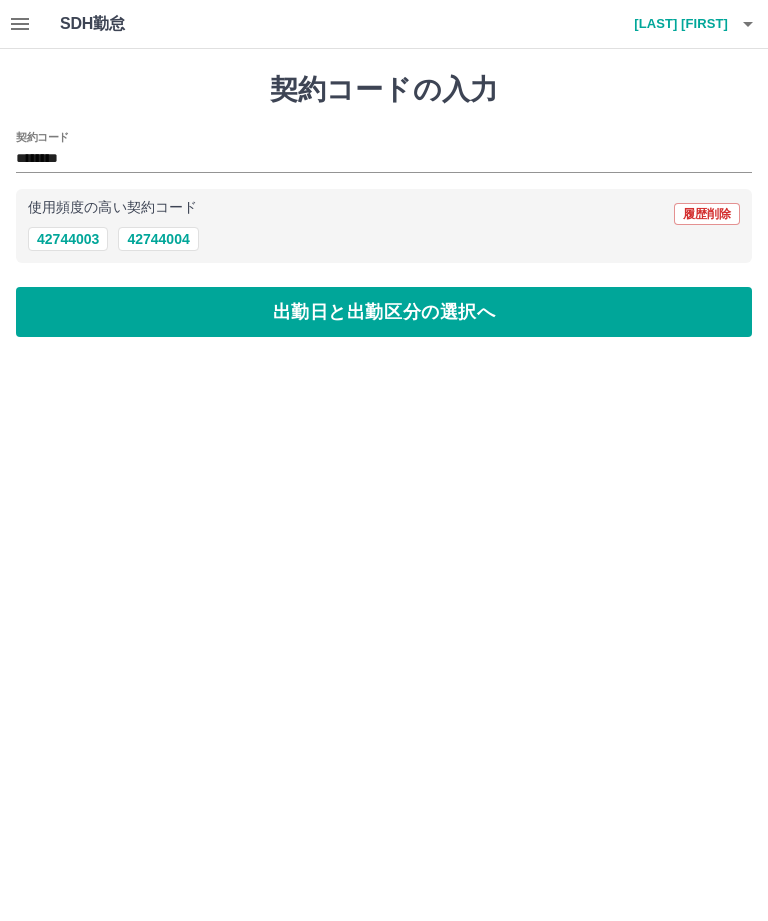 click on "出勤日と出勤区分の選択へ" at bounding box center [384, 312] 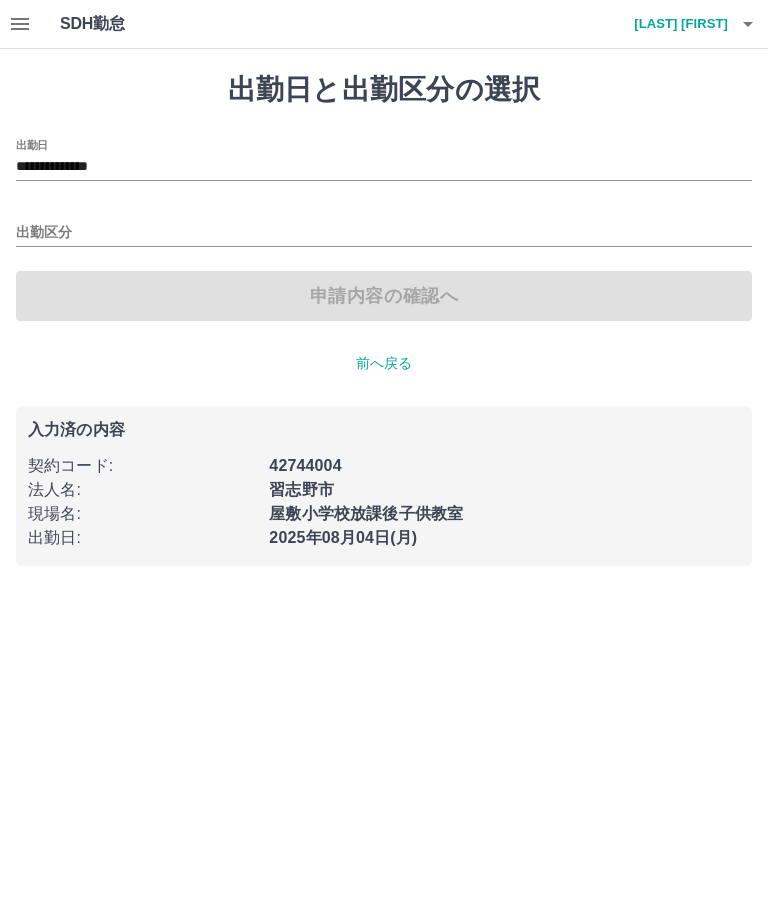 click on "出勤区分" at bounding box center [384, 233] 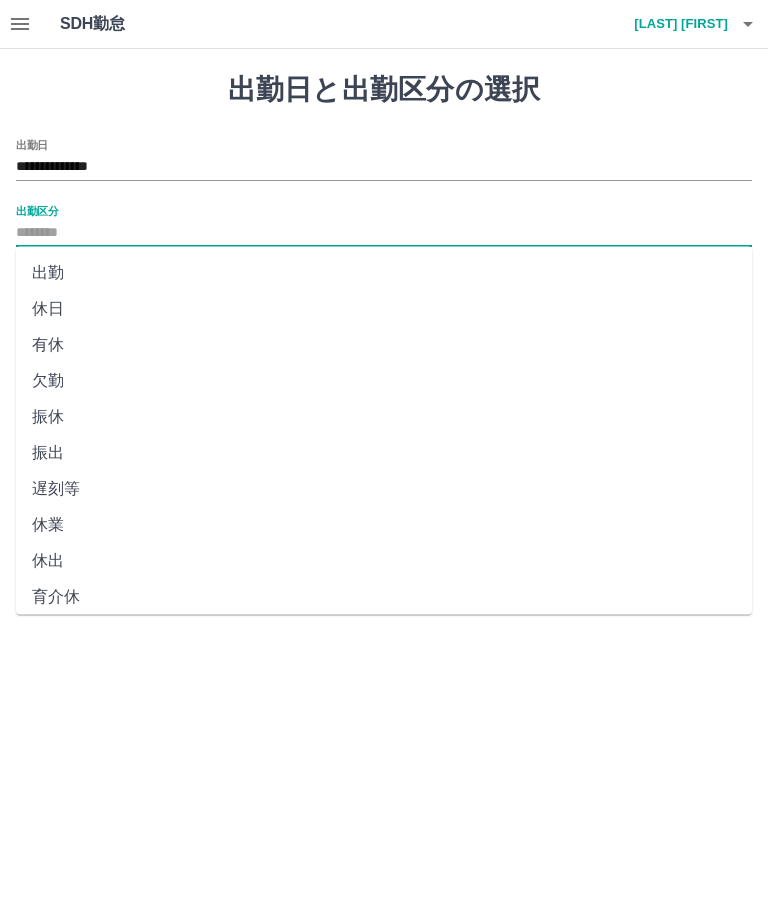 click on "出勤" at bounding box center (384, 273) 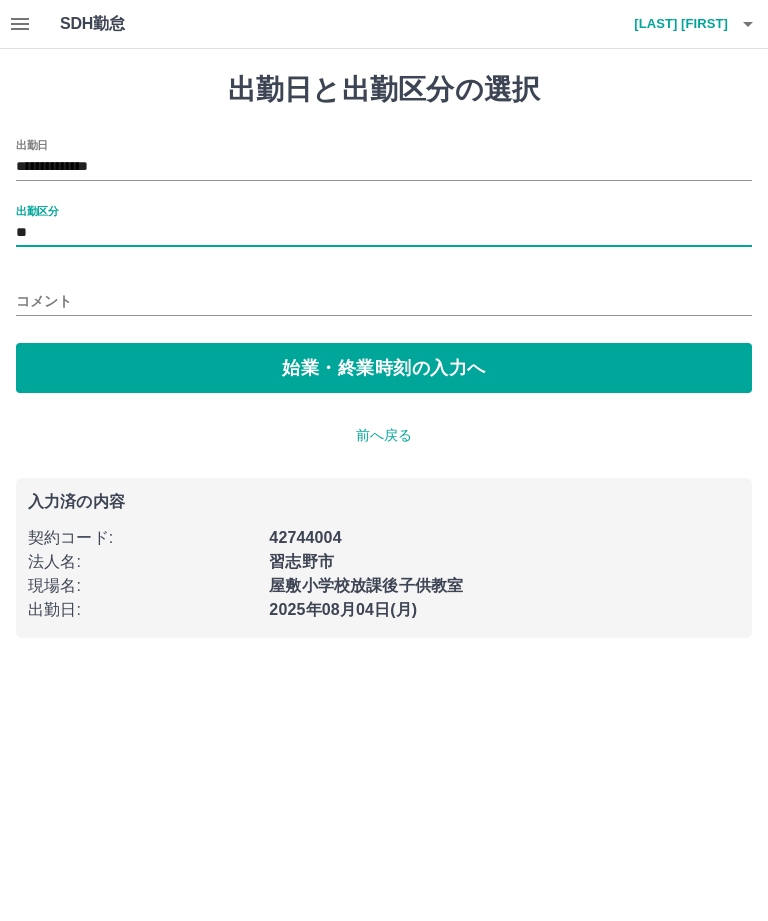 click on "始業・終業時刻の入力へ" at bounding box center [384, 368] 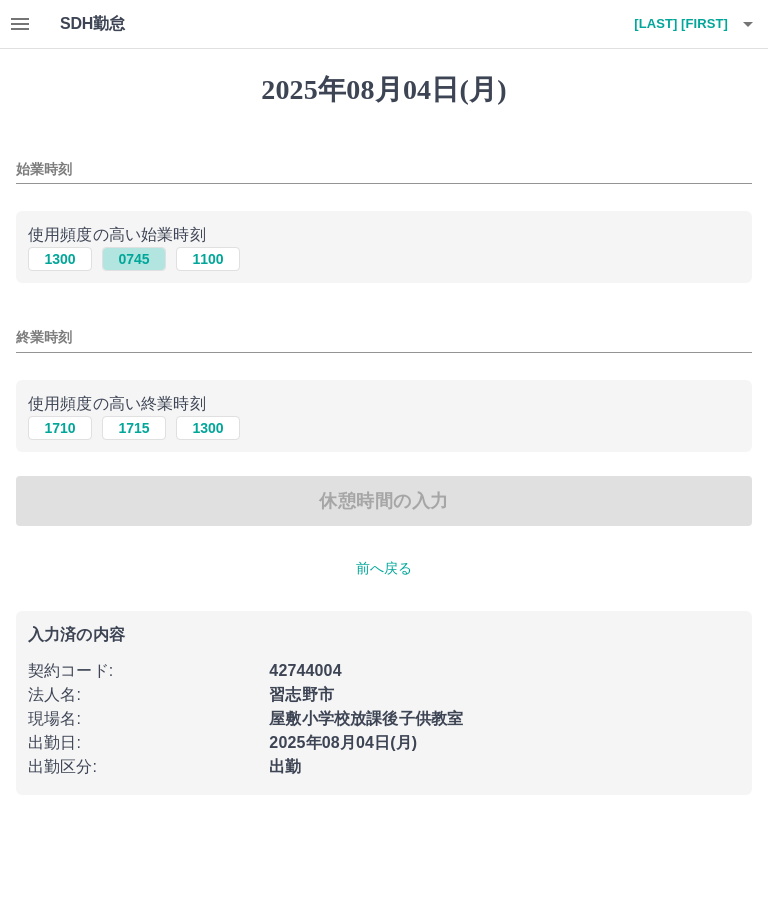 click on "0745" at bounding box center (134, 259) 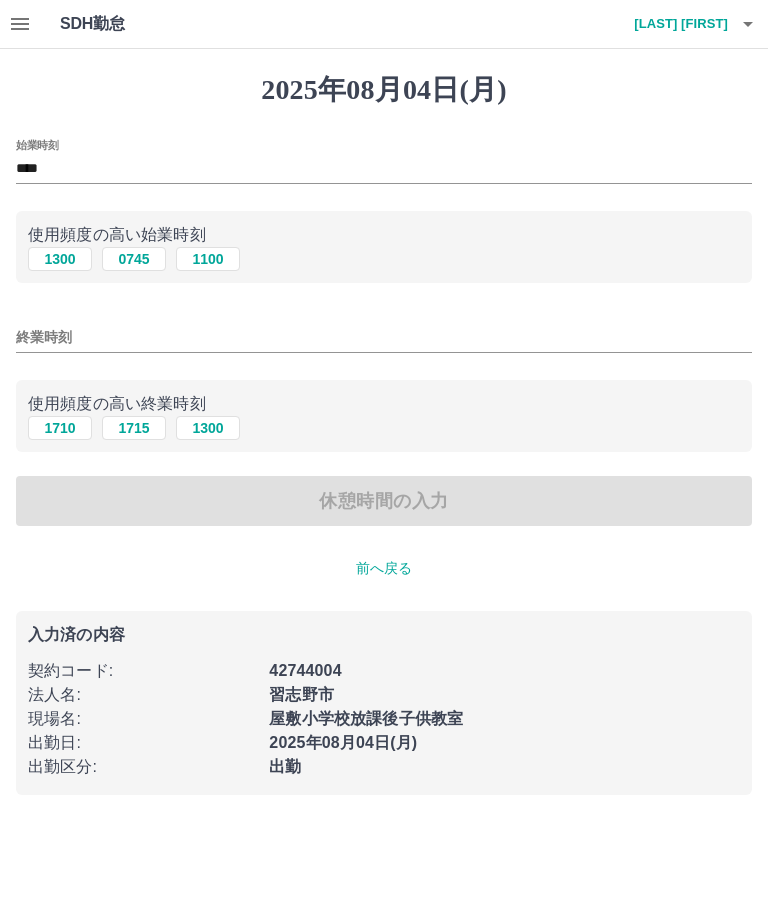 click on "1710" at bounding box center (60, 428) 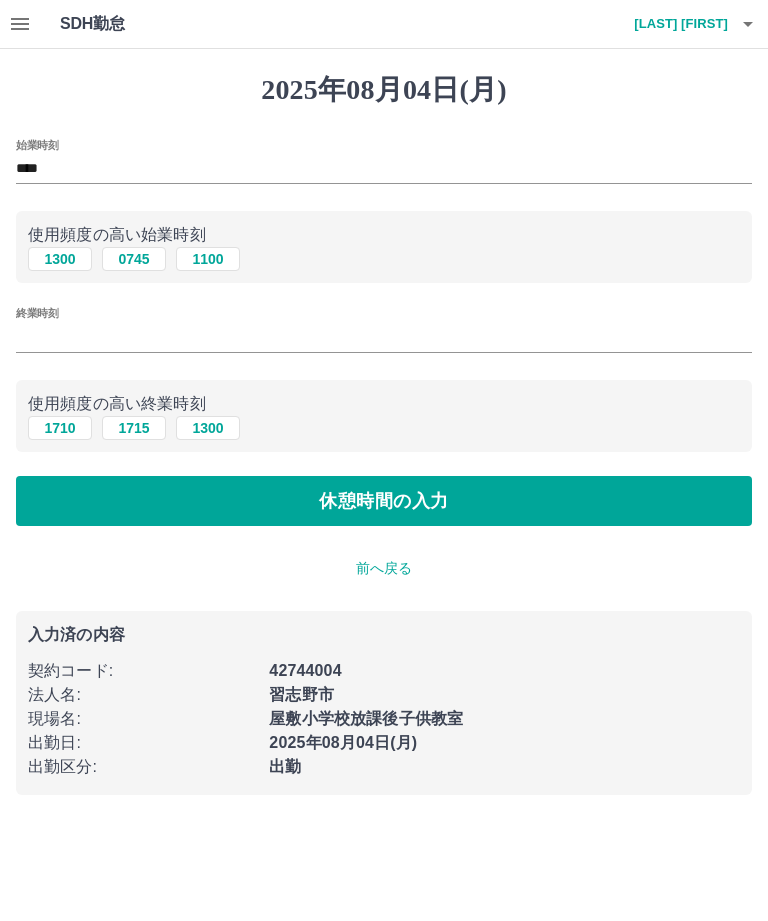 type on "****" 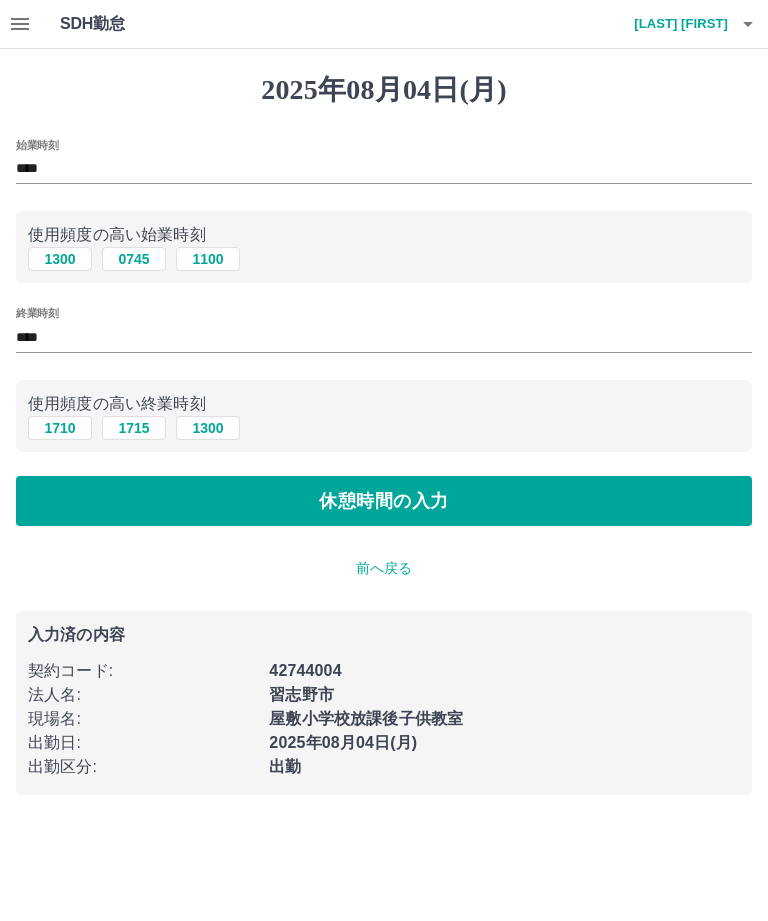 click on "休憩時間の入力" at bounding box center (384, 501) 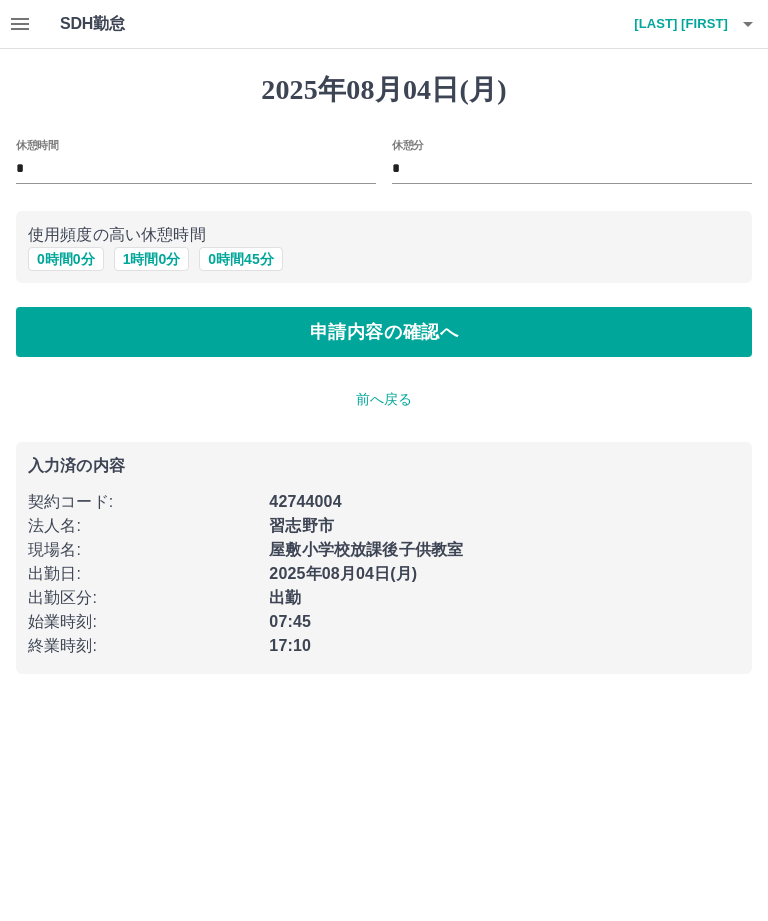 click on "1 時間 0 分" at bounding box center (152, 259) 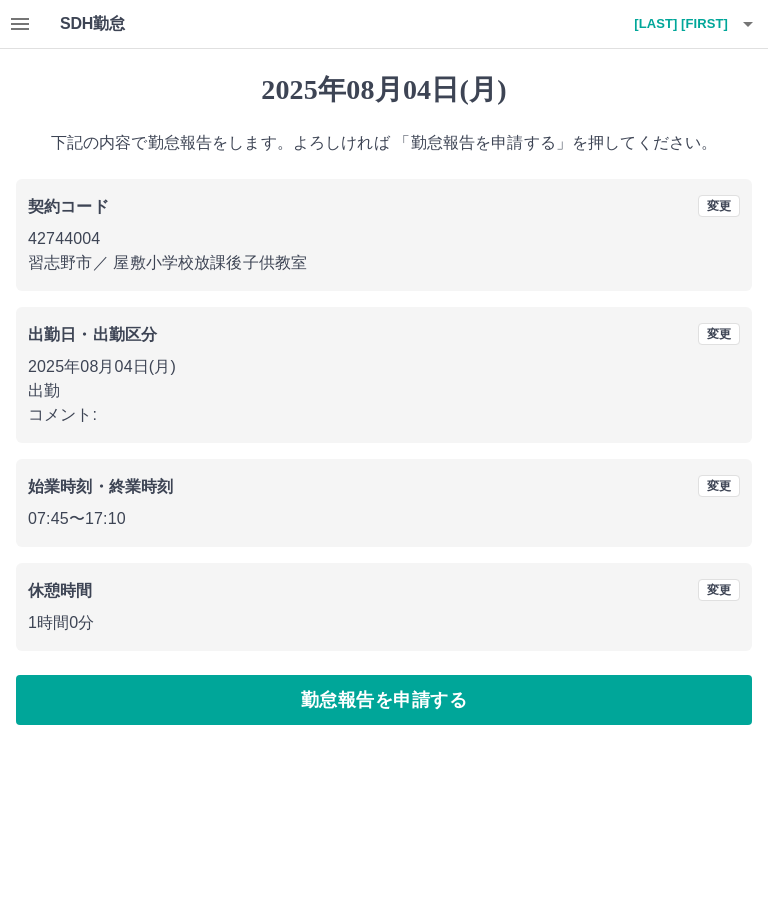 click on "勤怠報告を申請する" at bounding box center (384, 700) 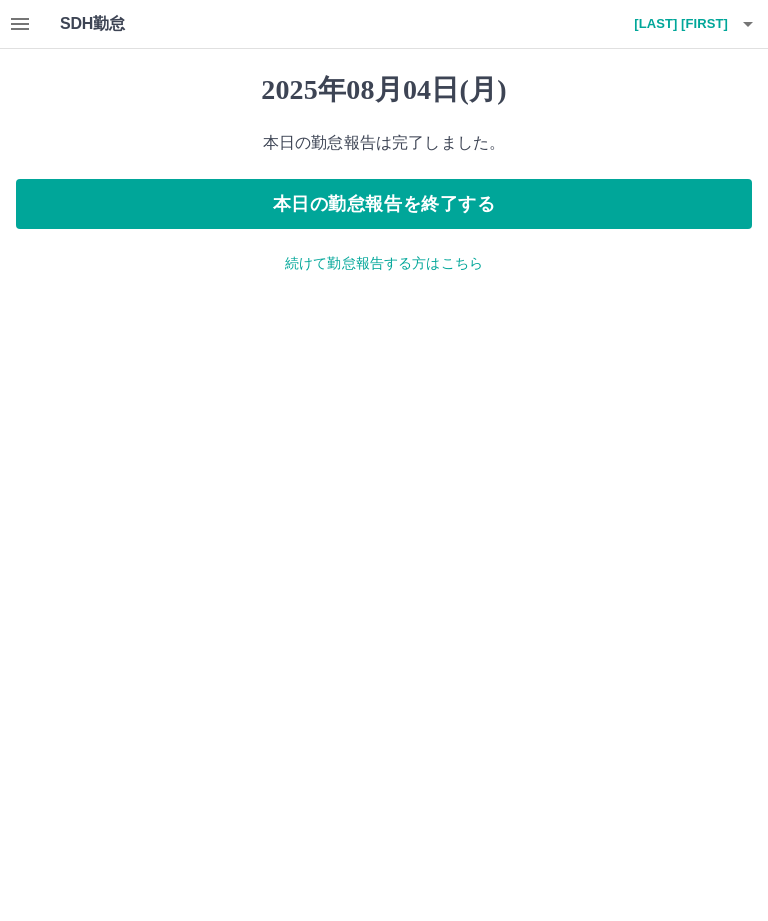click on "本日の勤怠報告を終了する" at bounding box center (384, 204) 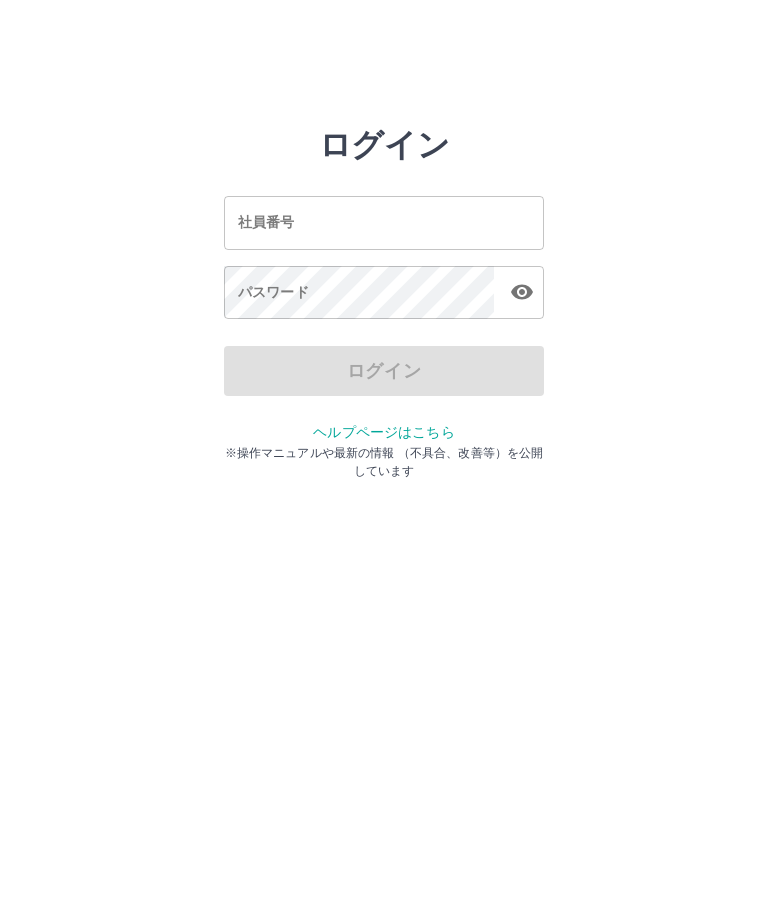 scroll, scrollTop: 0, scrollLeft: 0, axis: both 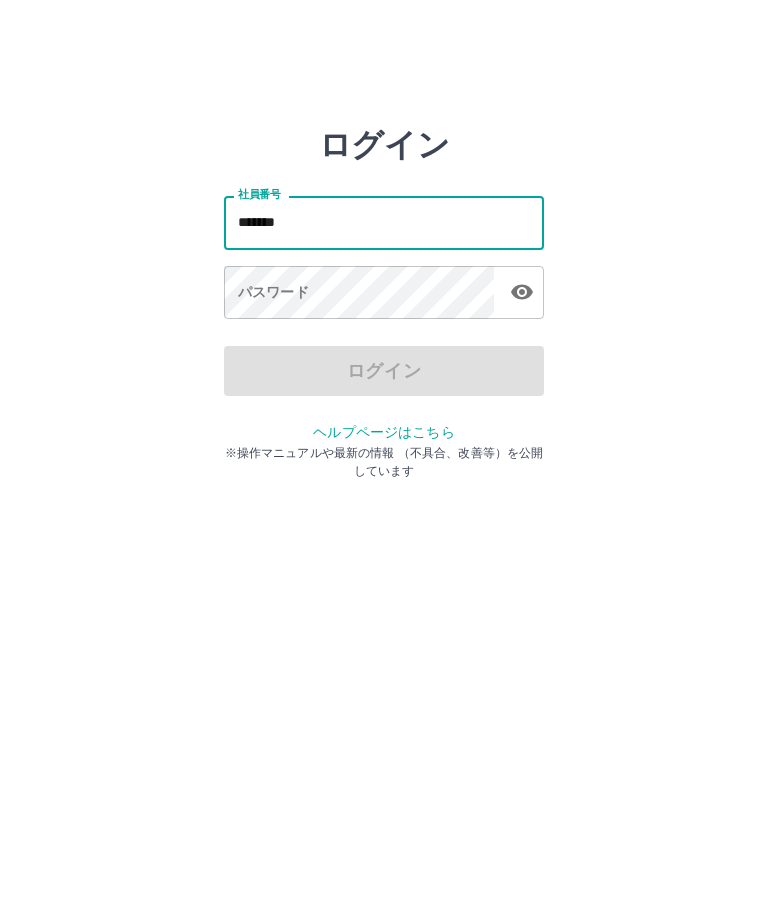 type on "*******" 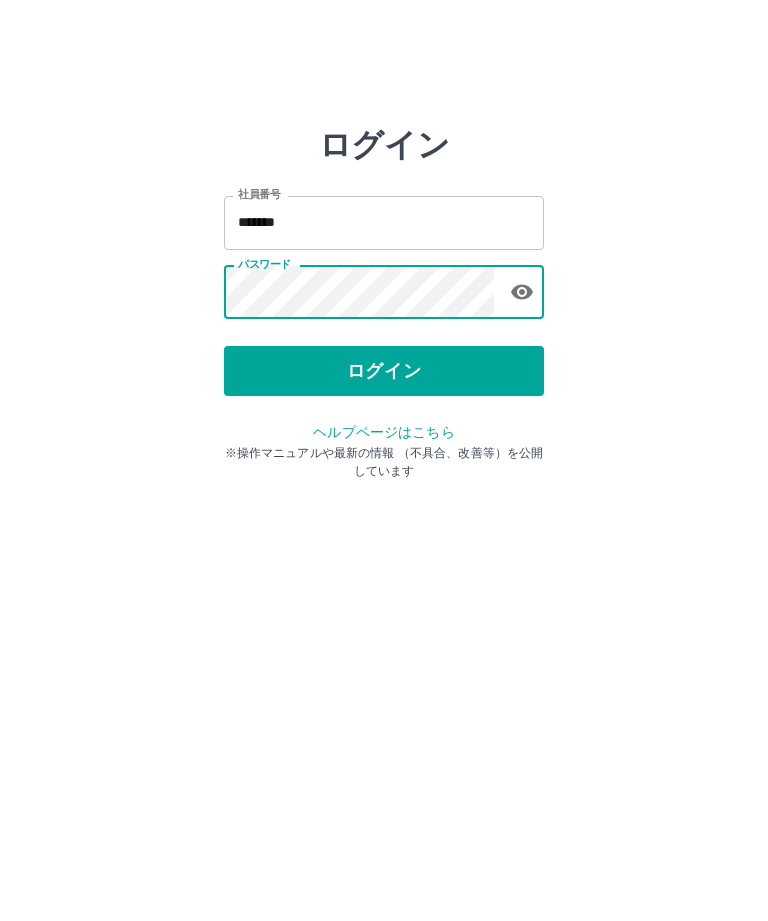 click on "ログイン" at bounding box center [384, 371] 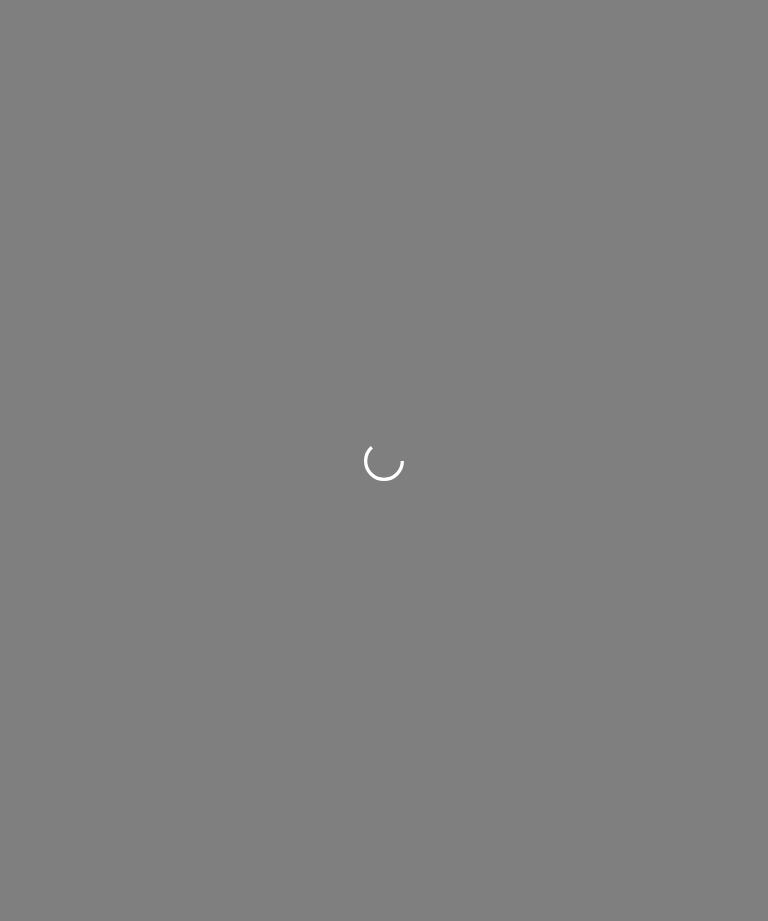 scroll, scrollTop: 0, scrollLeft: 0, axis: both 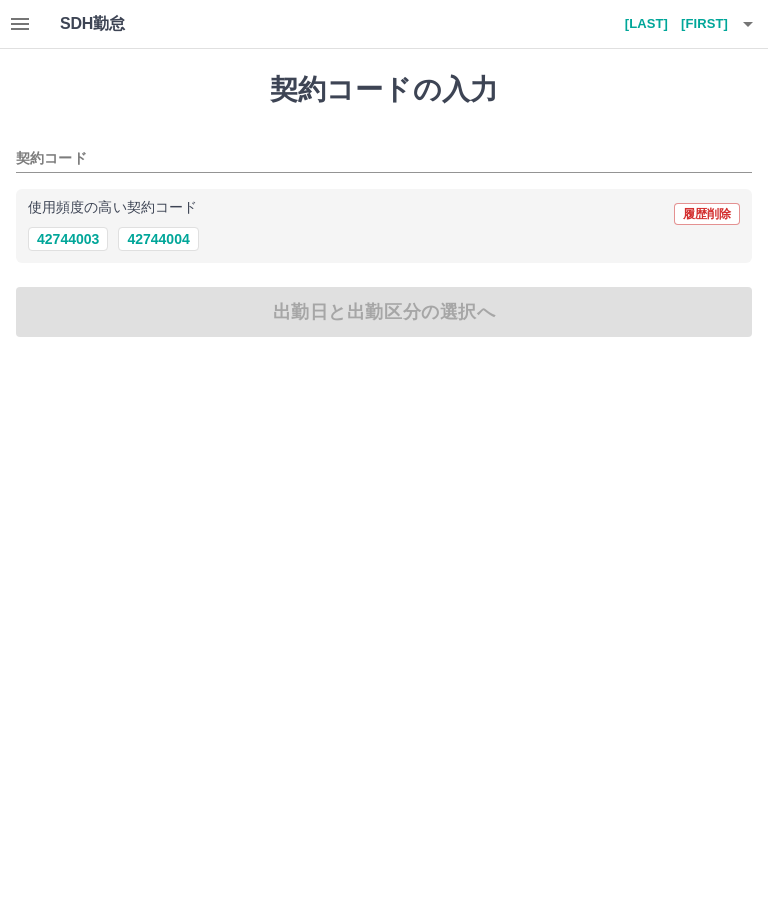click on "42744004" at bounding box center (158, 239) 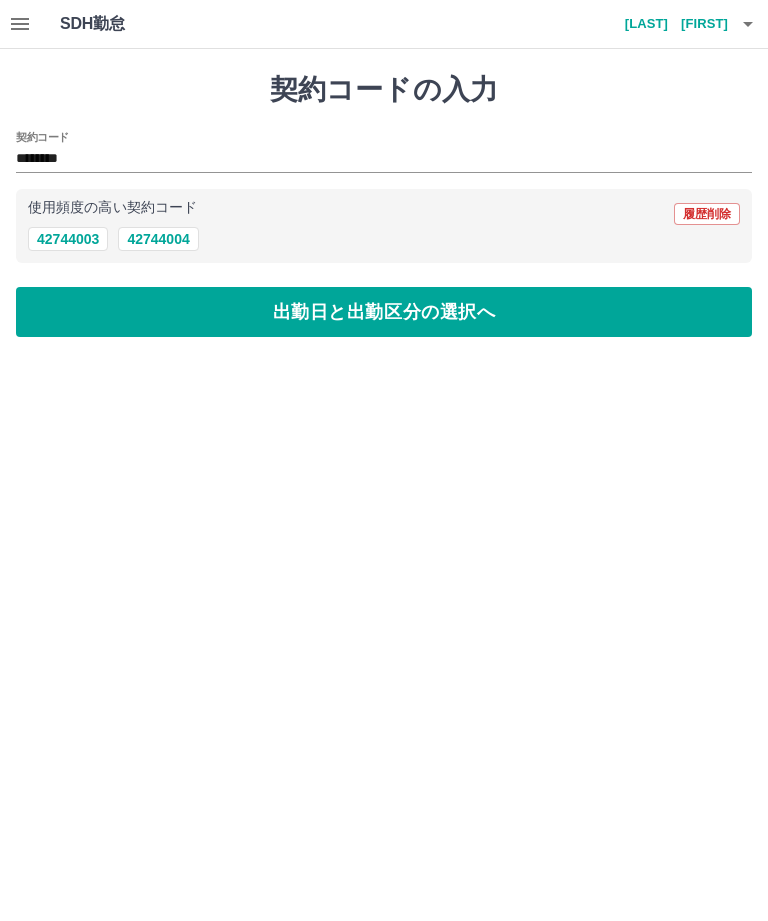 click on "出勤日と出勤区分の選択へ" at bounding box center (384, 312) 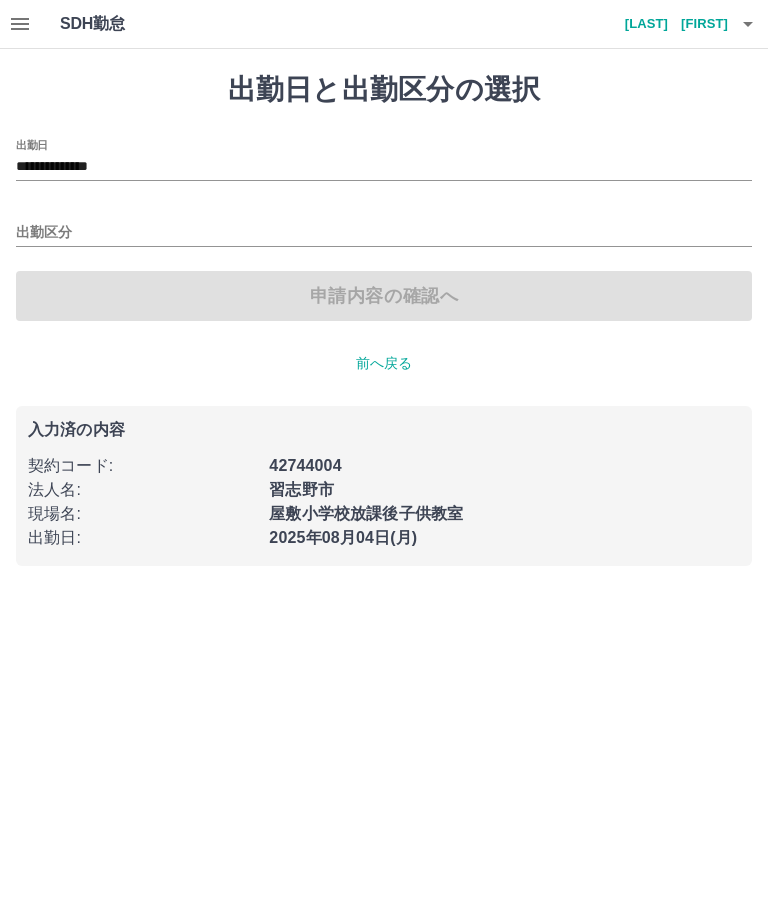click on "出勤区分" at bounding box center [384, 233] 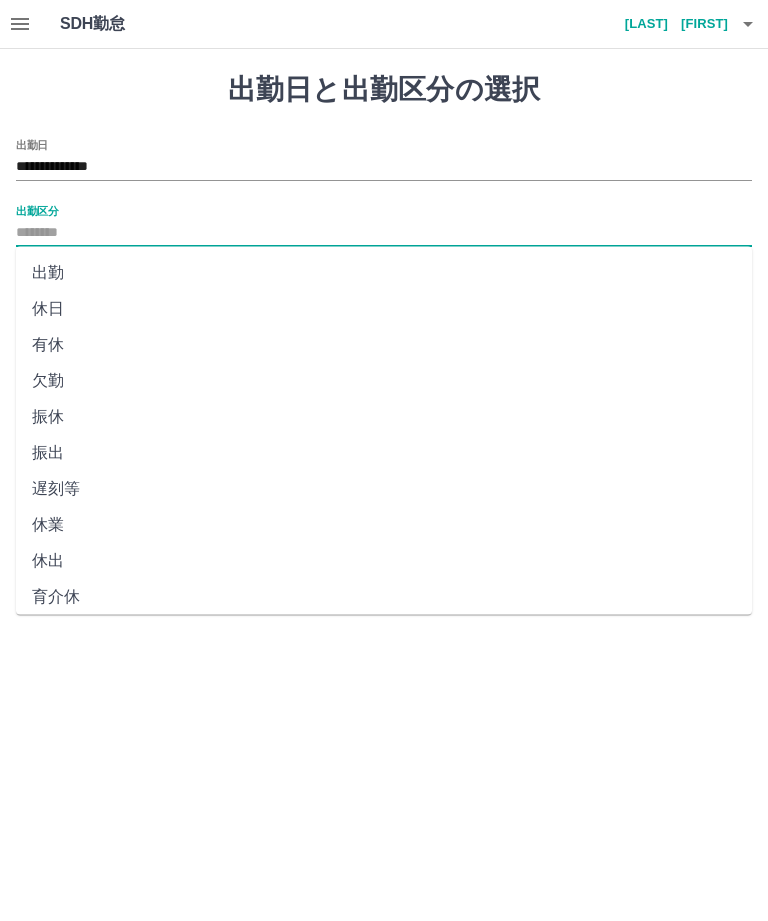 click on "出勤" at bounding box center [384, 273] 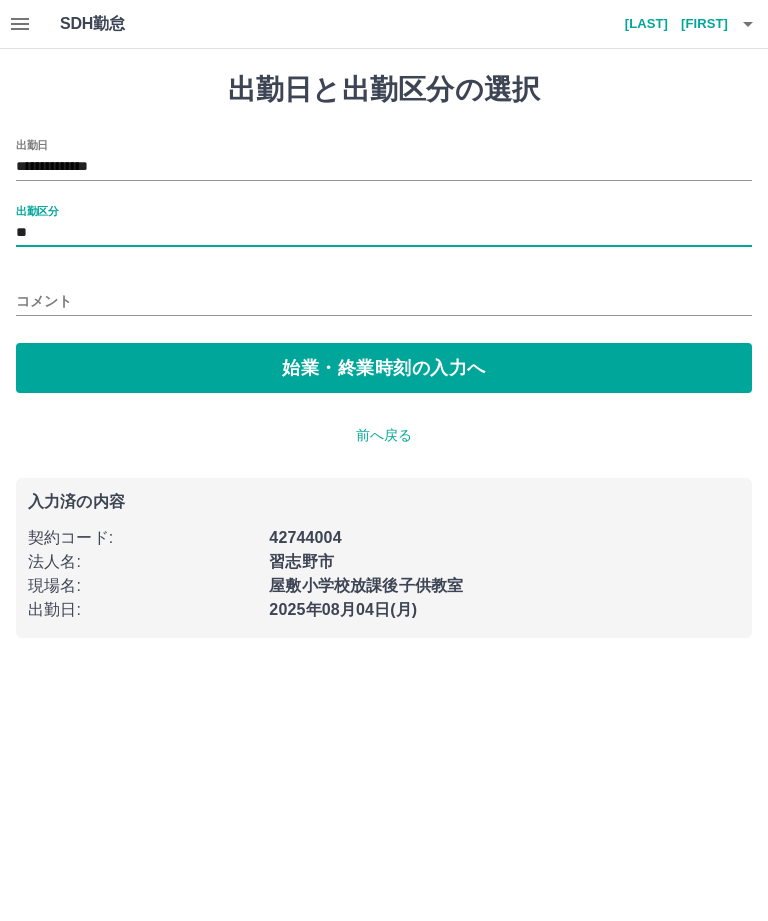 click on "始業・終業時刻の入力へ" at bounding box center [384, 368] 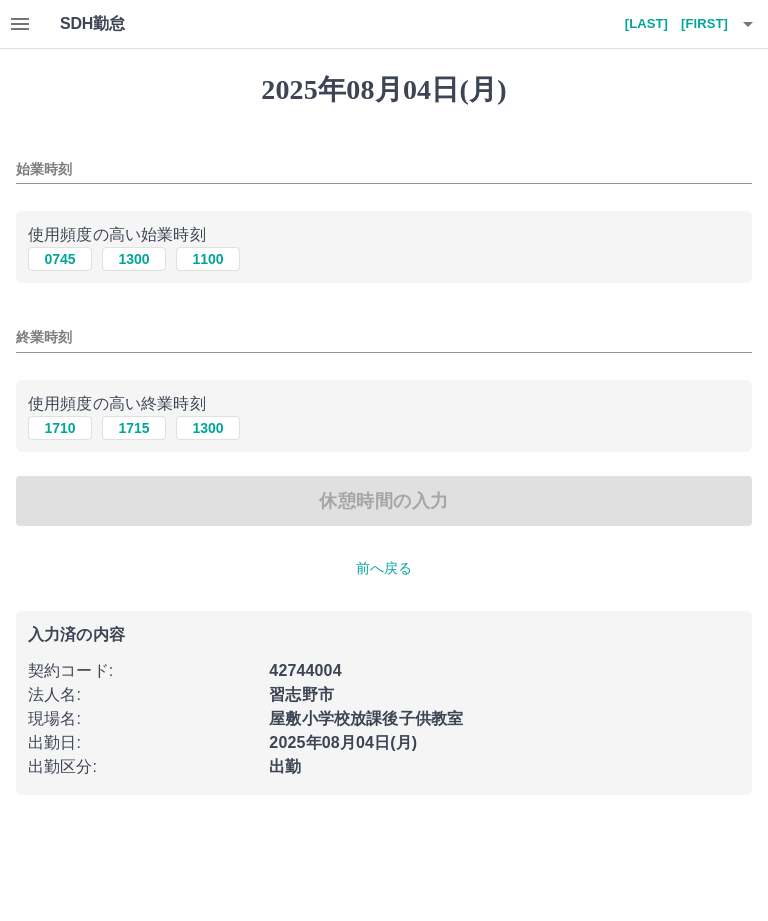 click on "1300" at bounding box center [134, 259] 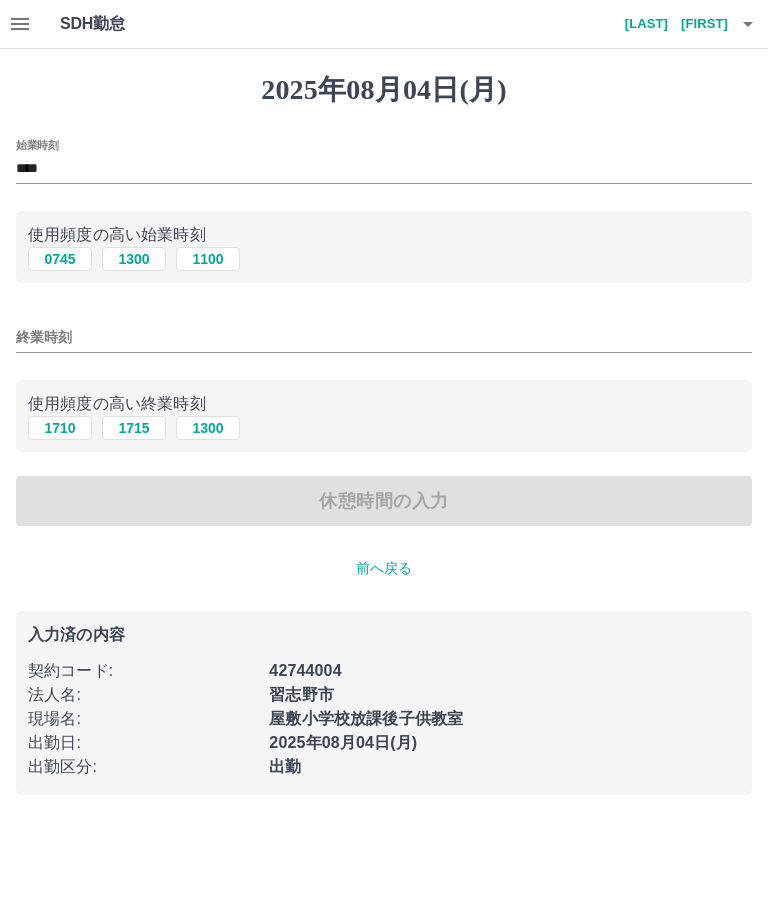 click on "1710" at bounding box center [60, 428] 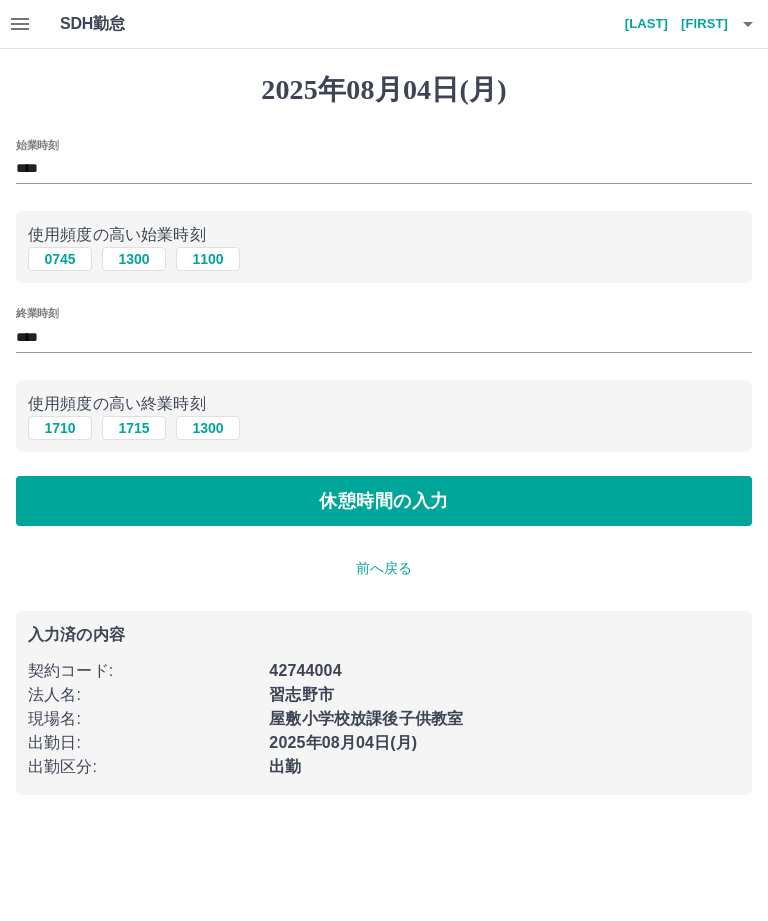 click on "休憩時間の入力" at bounding box center (384, 501) 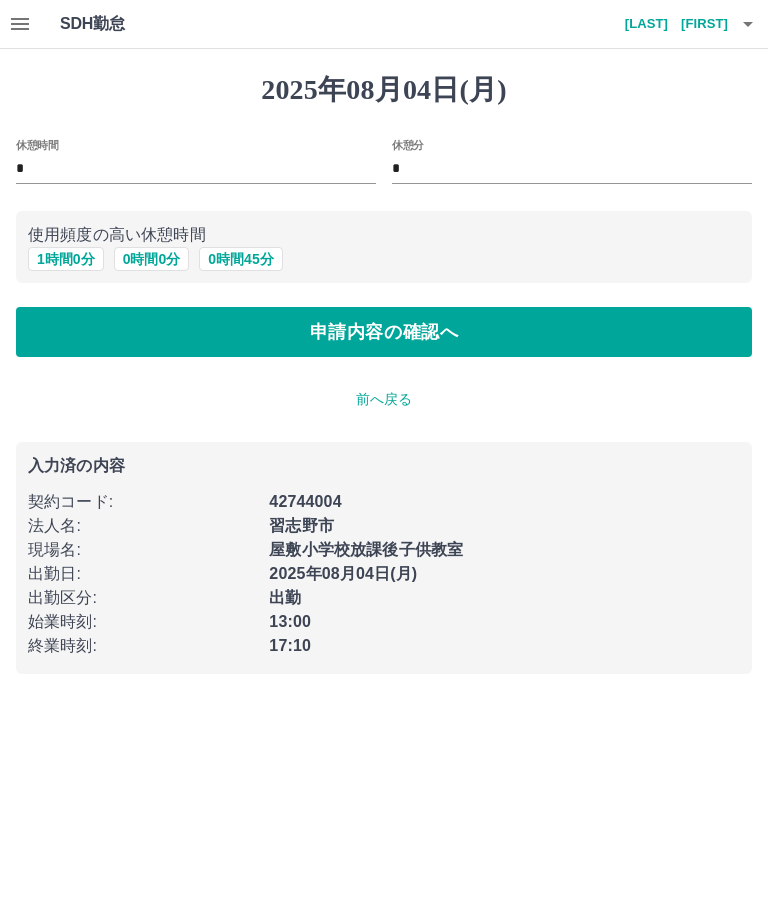 click on "申請内容の確認へ" at bounding box center (384, 332) 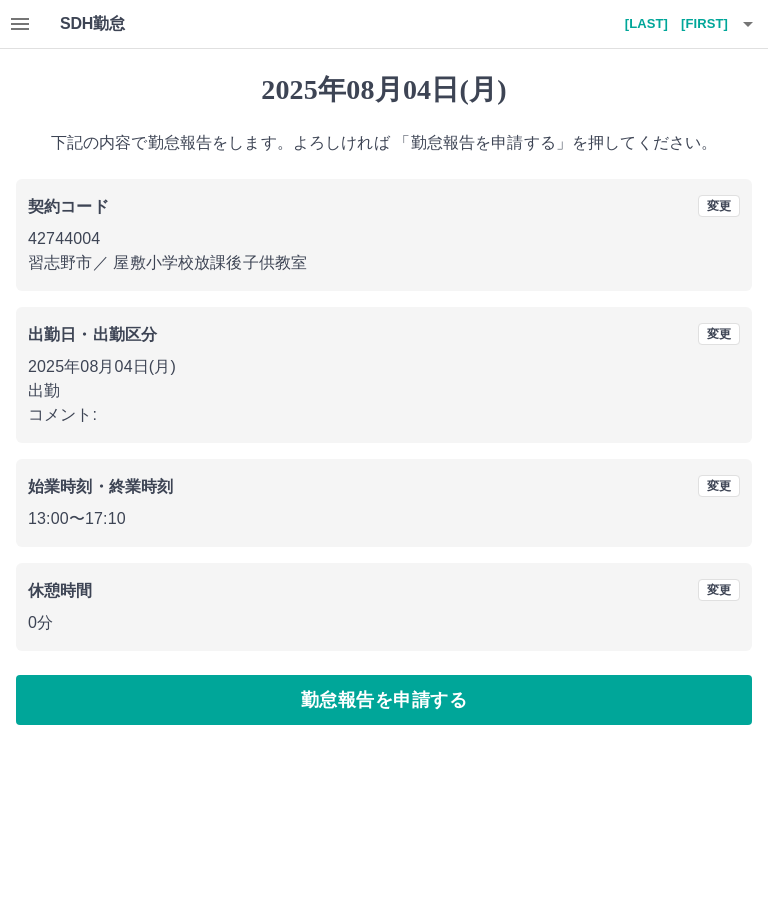 click on "勤怠報告を申請する" at bounding box center [384, 700] 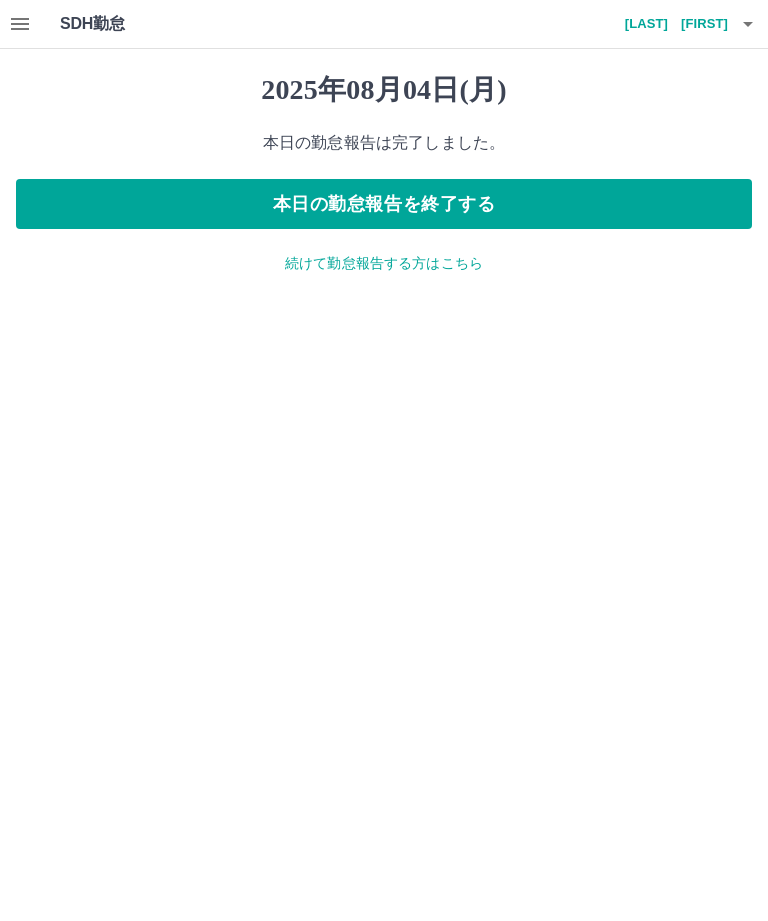 click on "本日の勤怠報告を終了する" at bounding box center (384, 204) 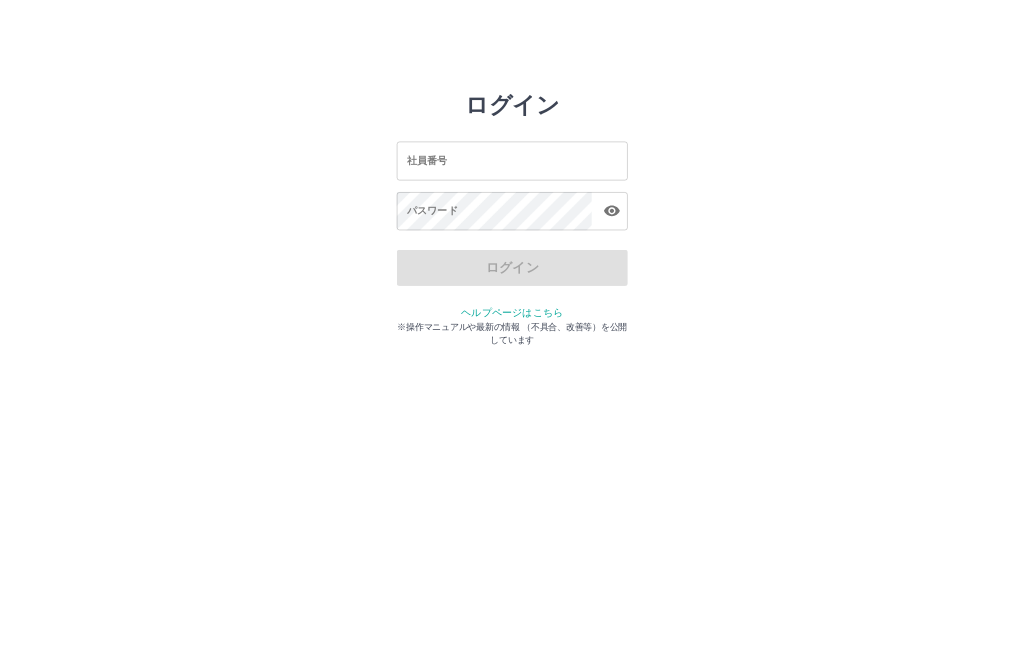 scroll, scrollTop: 0, scrollLeft: 0, axis: both 